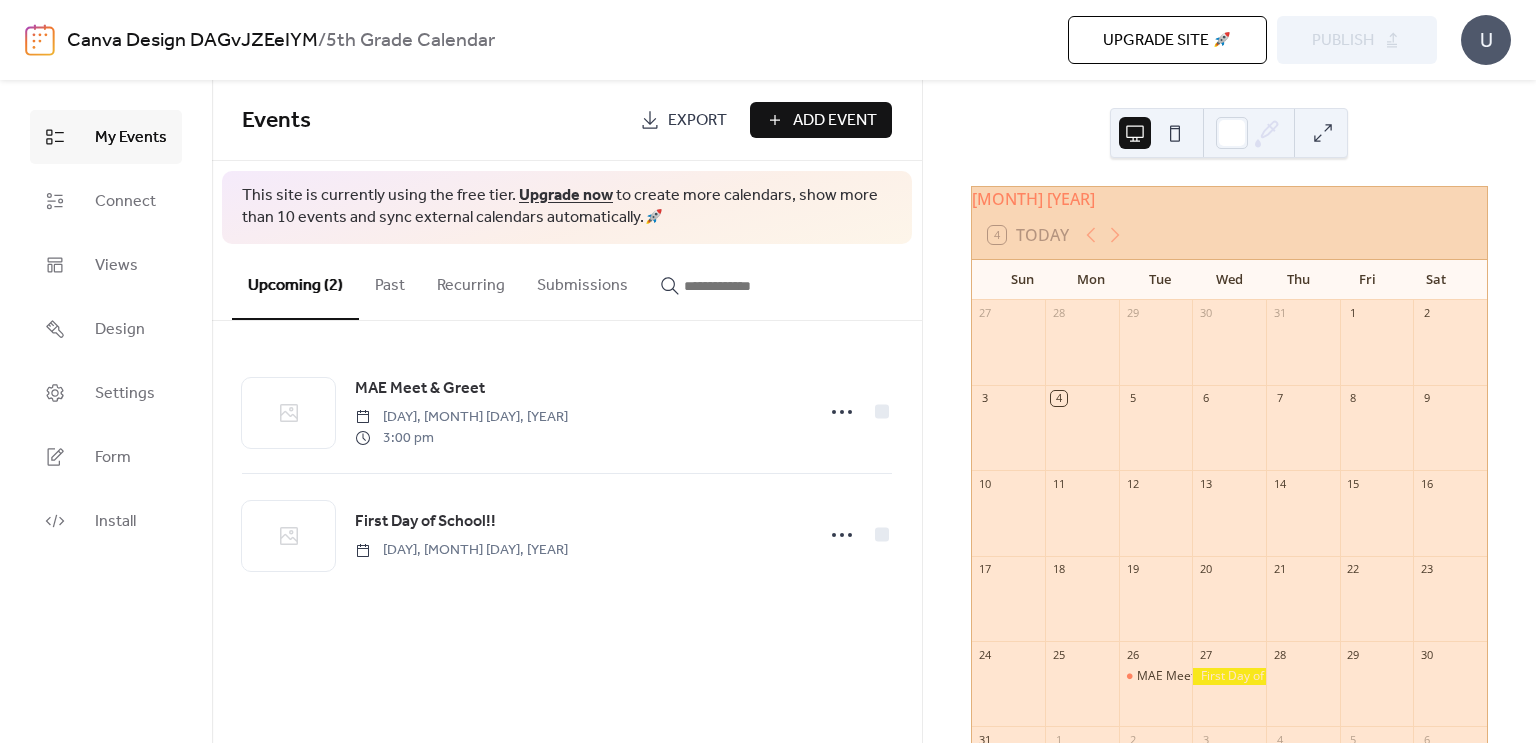 scroll, scrollTop: 0, scrollLeft: 0, axis: both 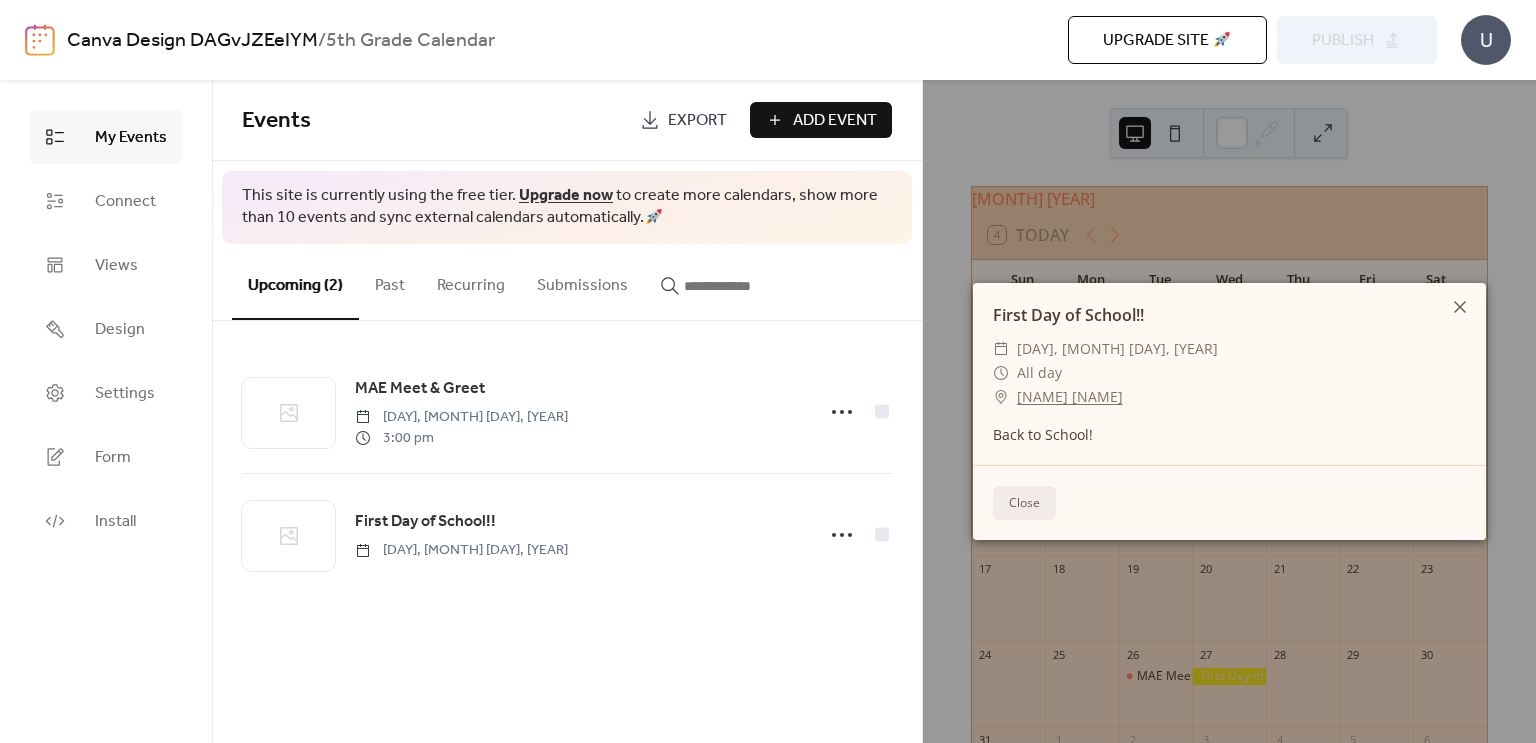 click on "Close" at bounding box center (1024, 503) 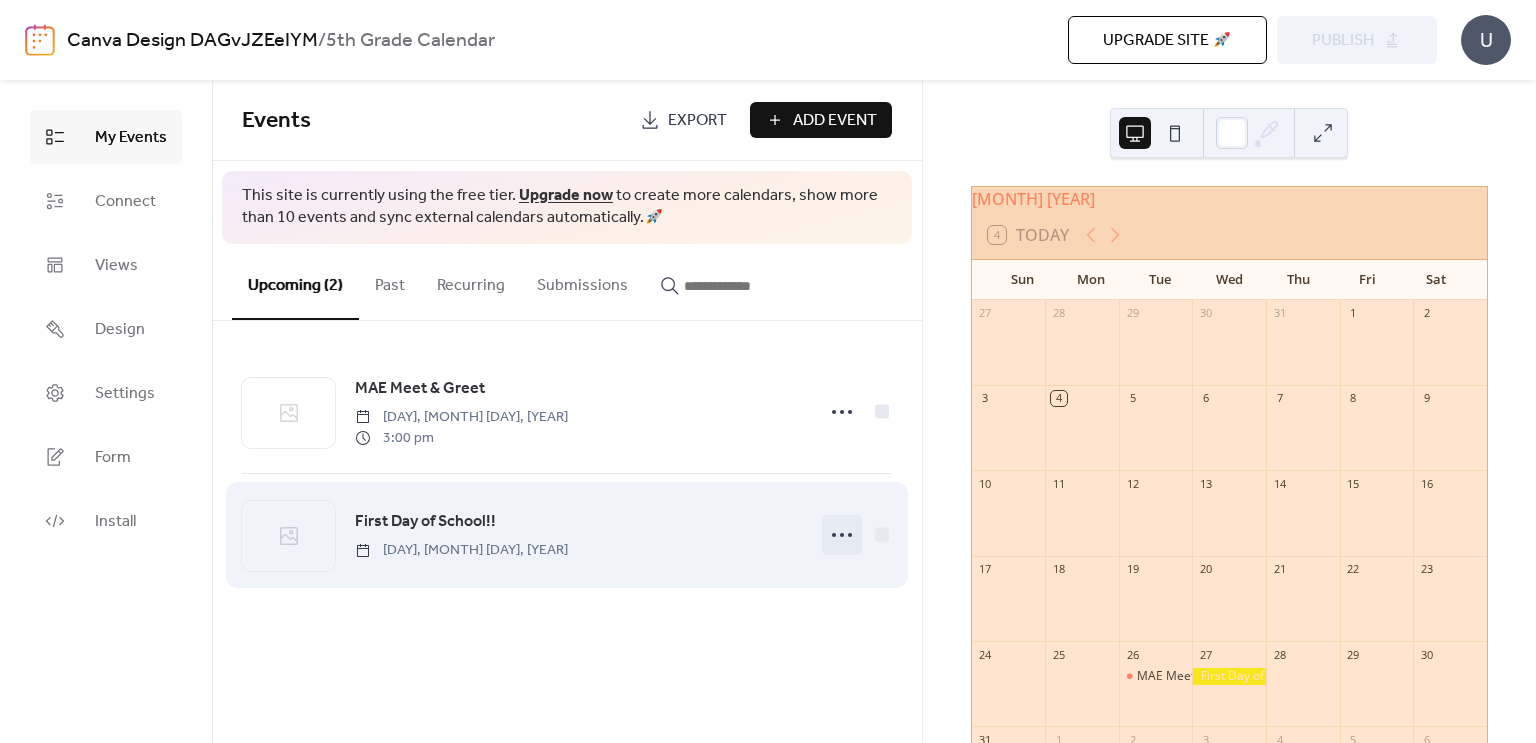 click 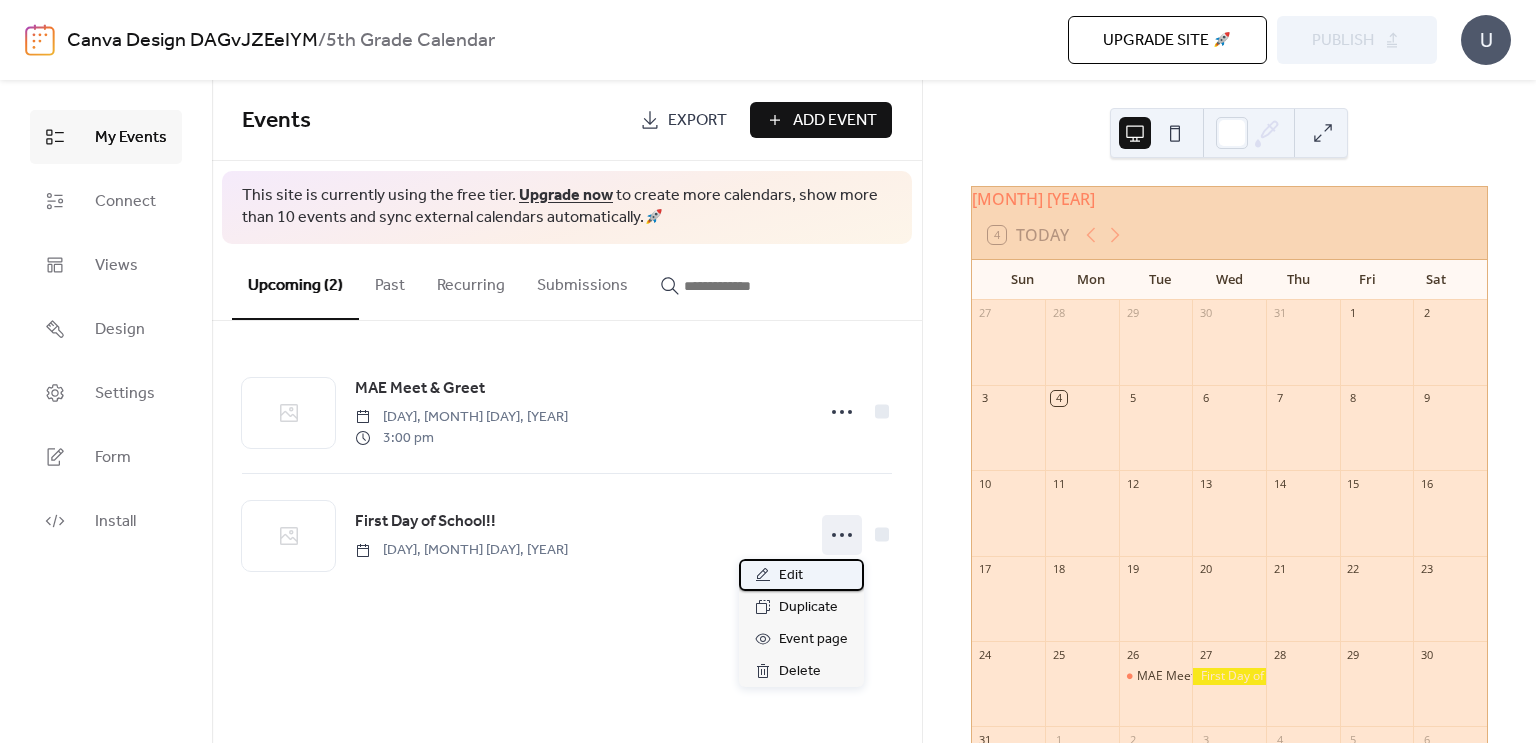 click on "Edit" at bounding box center (791, 576) 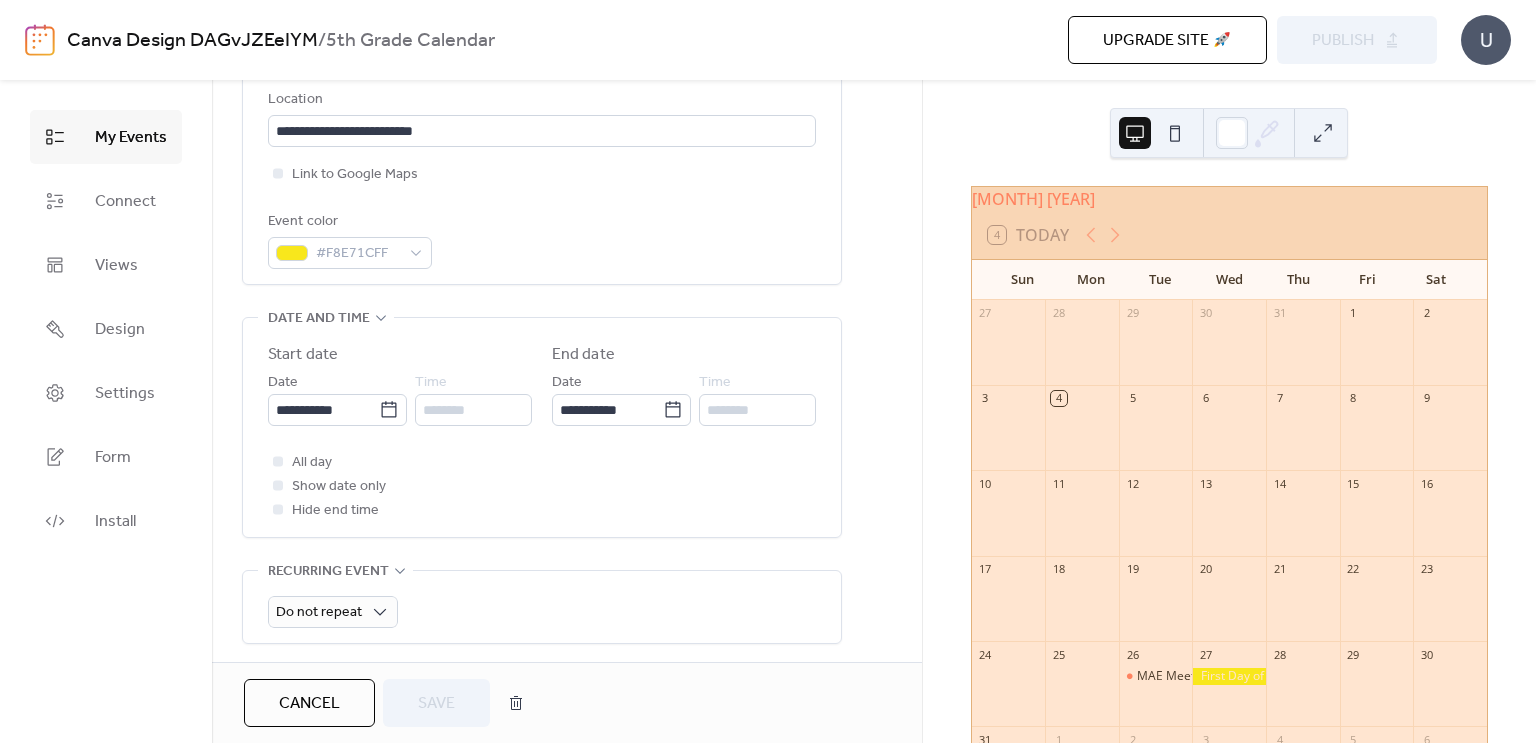 scroll, scrollTop: 457, scrollLeft: 0, axis: vertical 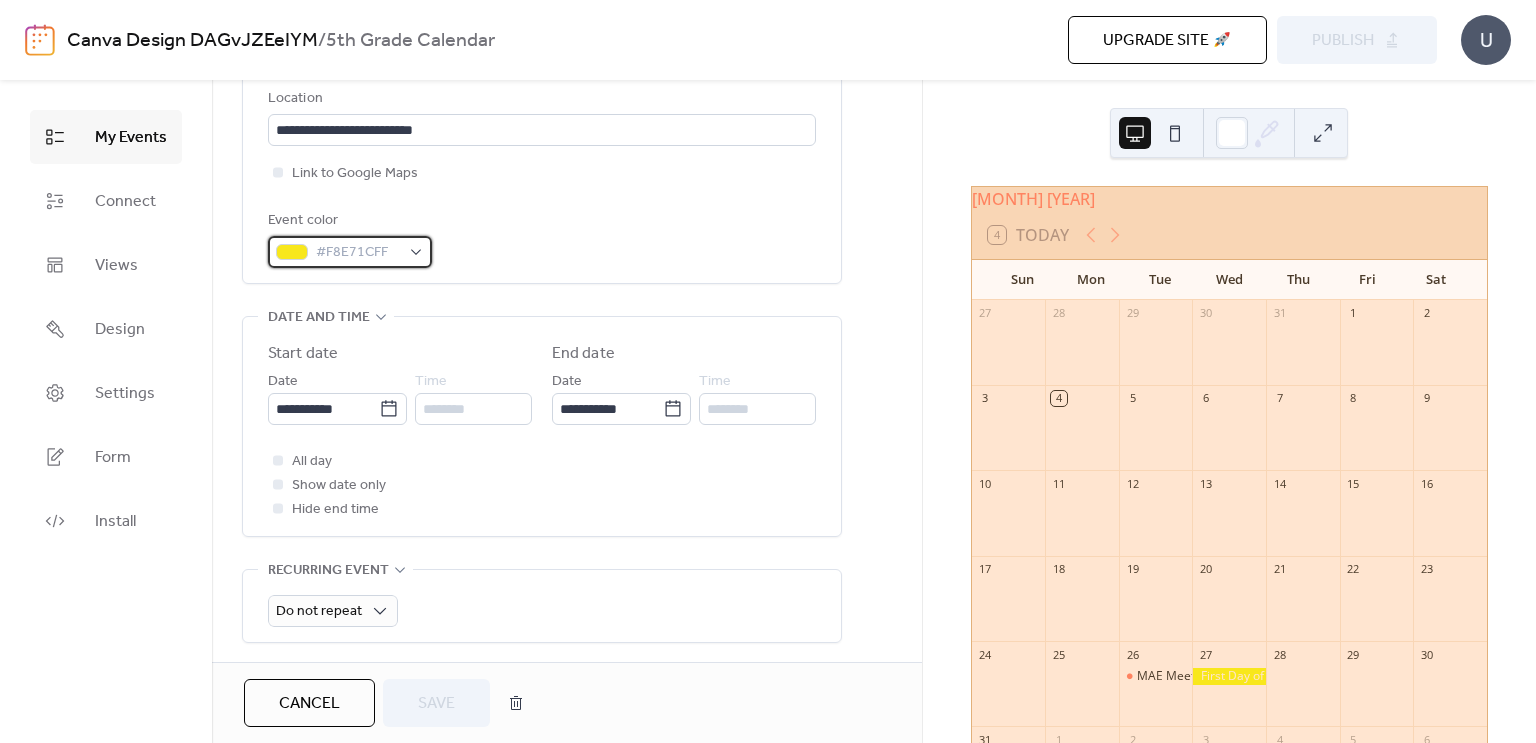 click on "#F8E71CFF" at bounding box center (350, 252) 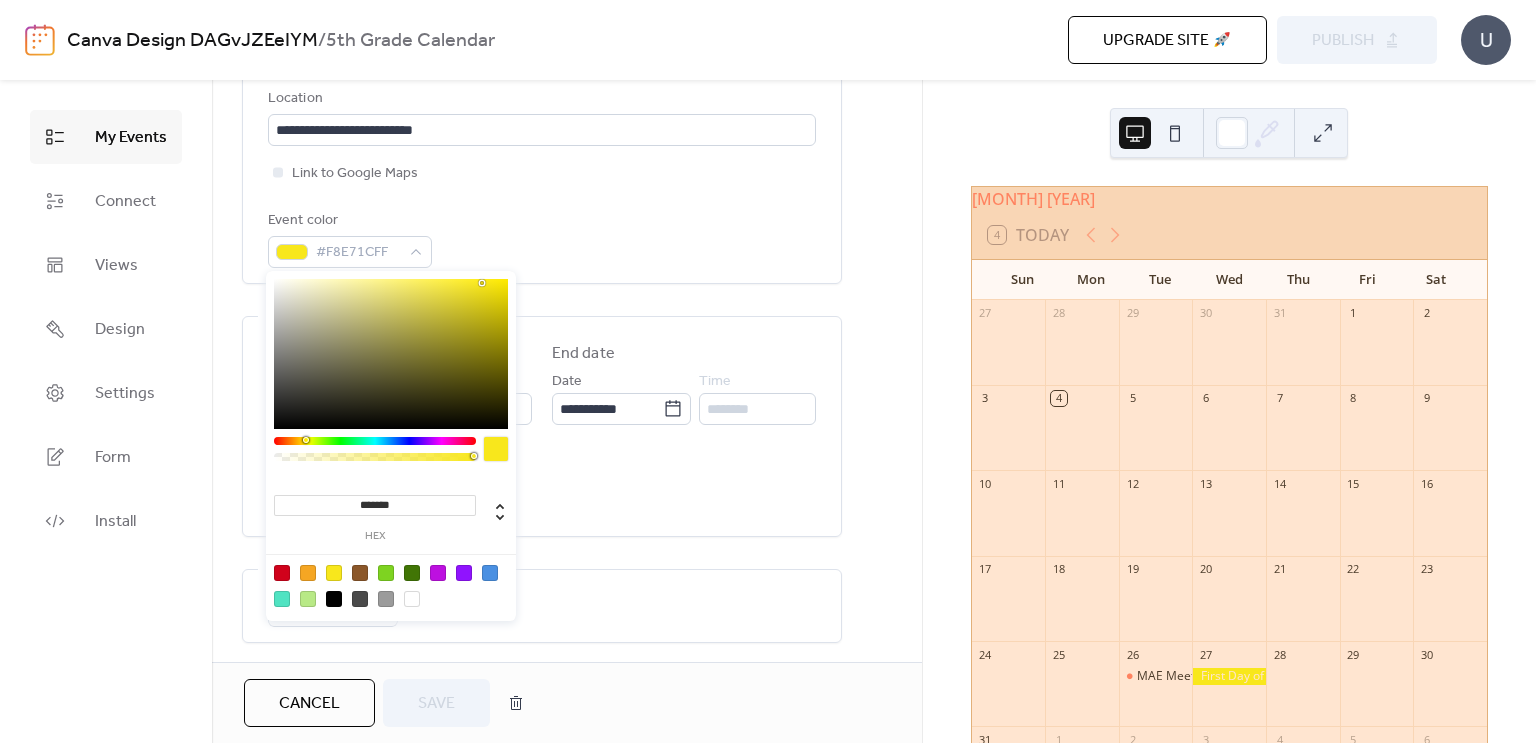 click at bounding box center (412, 599) 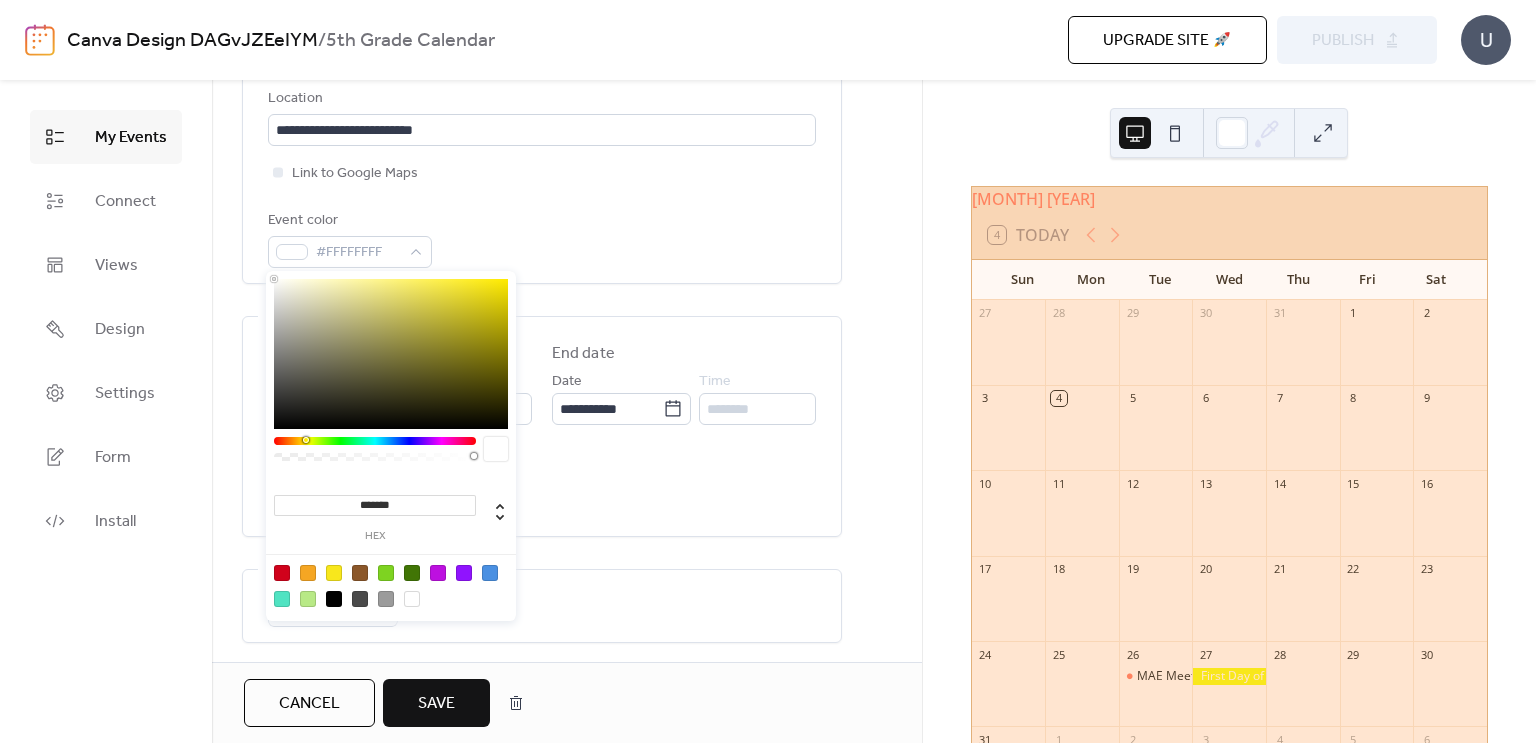 click at bounding box center [391, 354] 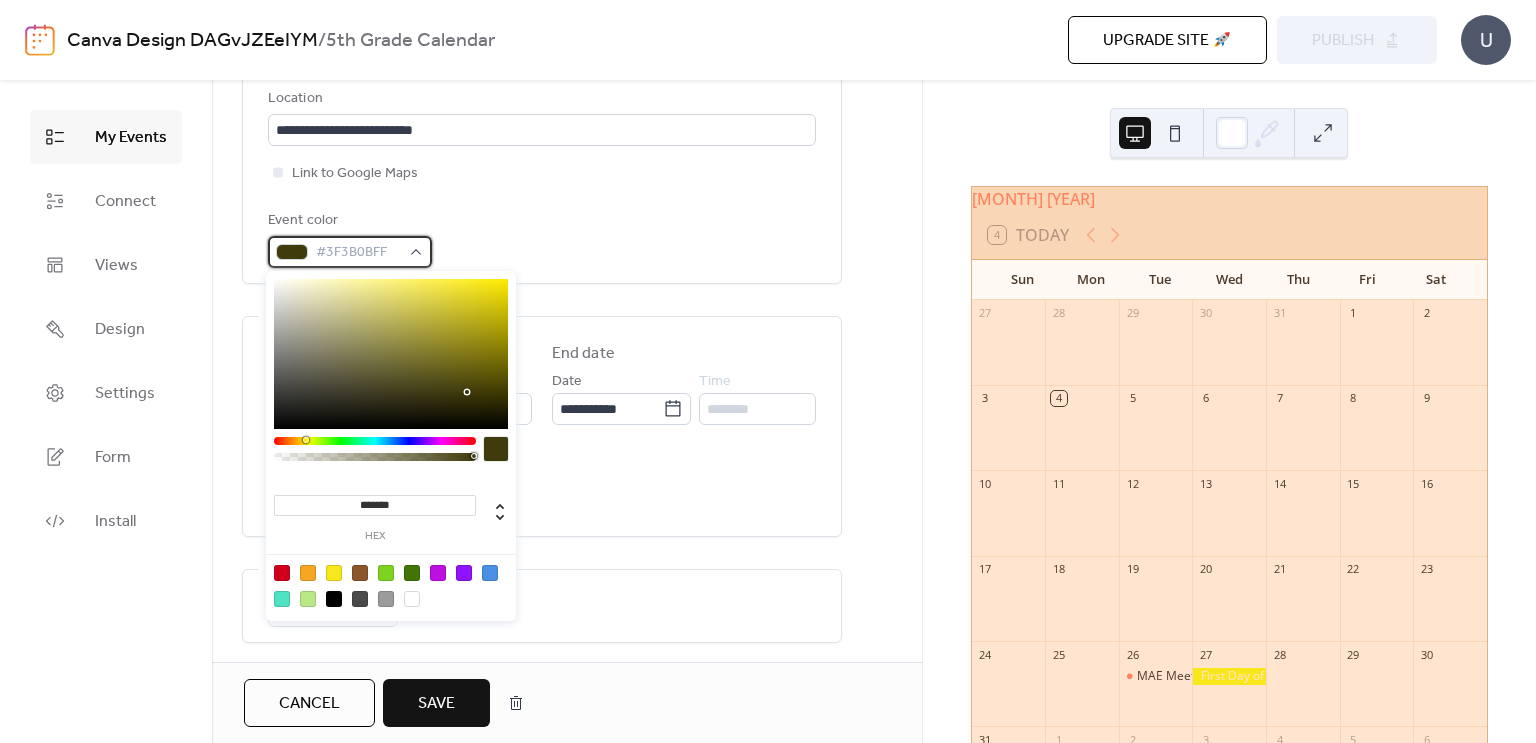 click on "#3F3B0BFF" at bounding box center [350, 252] 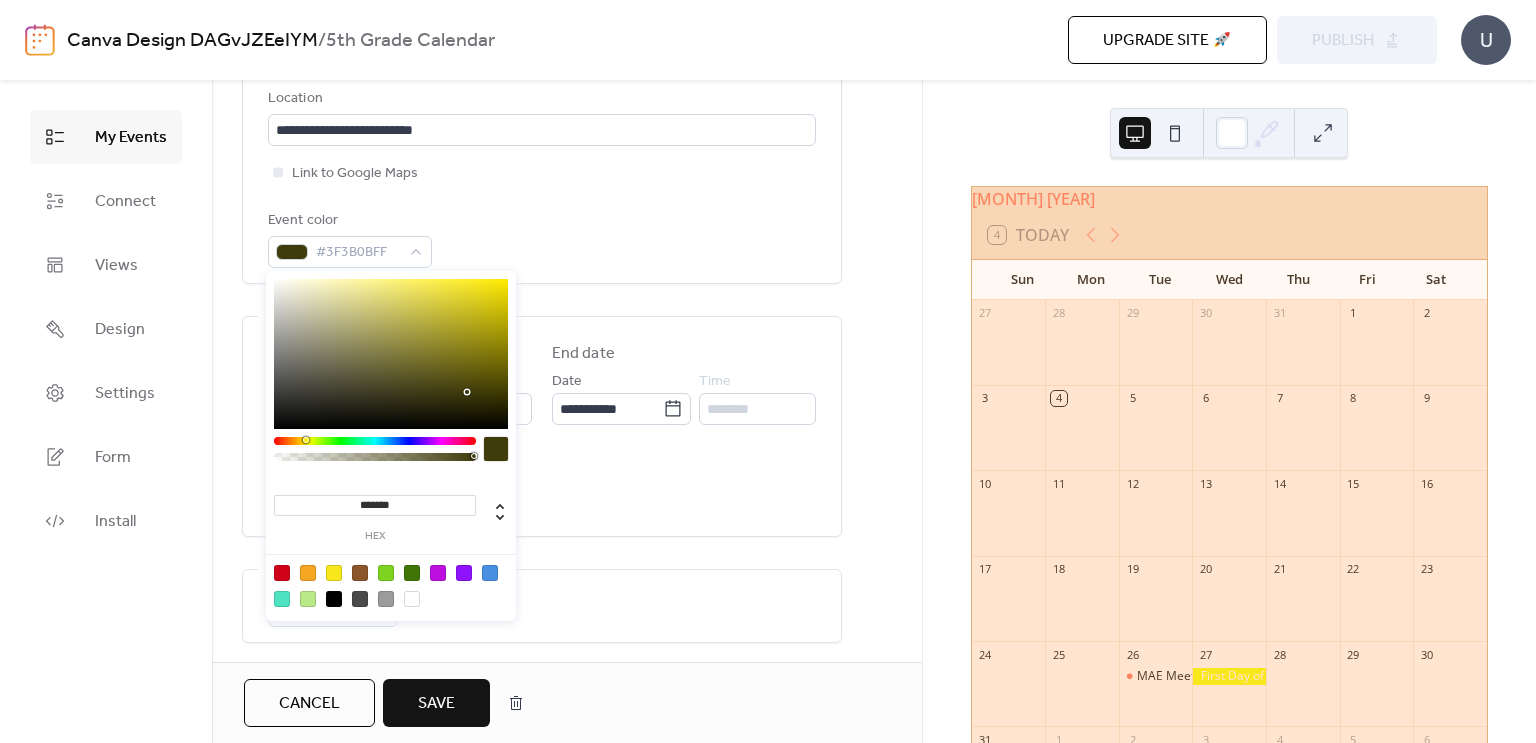 click on "Event color #3F3B0BFF" at bounding box center (542, 238) 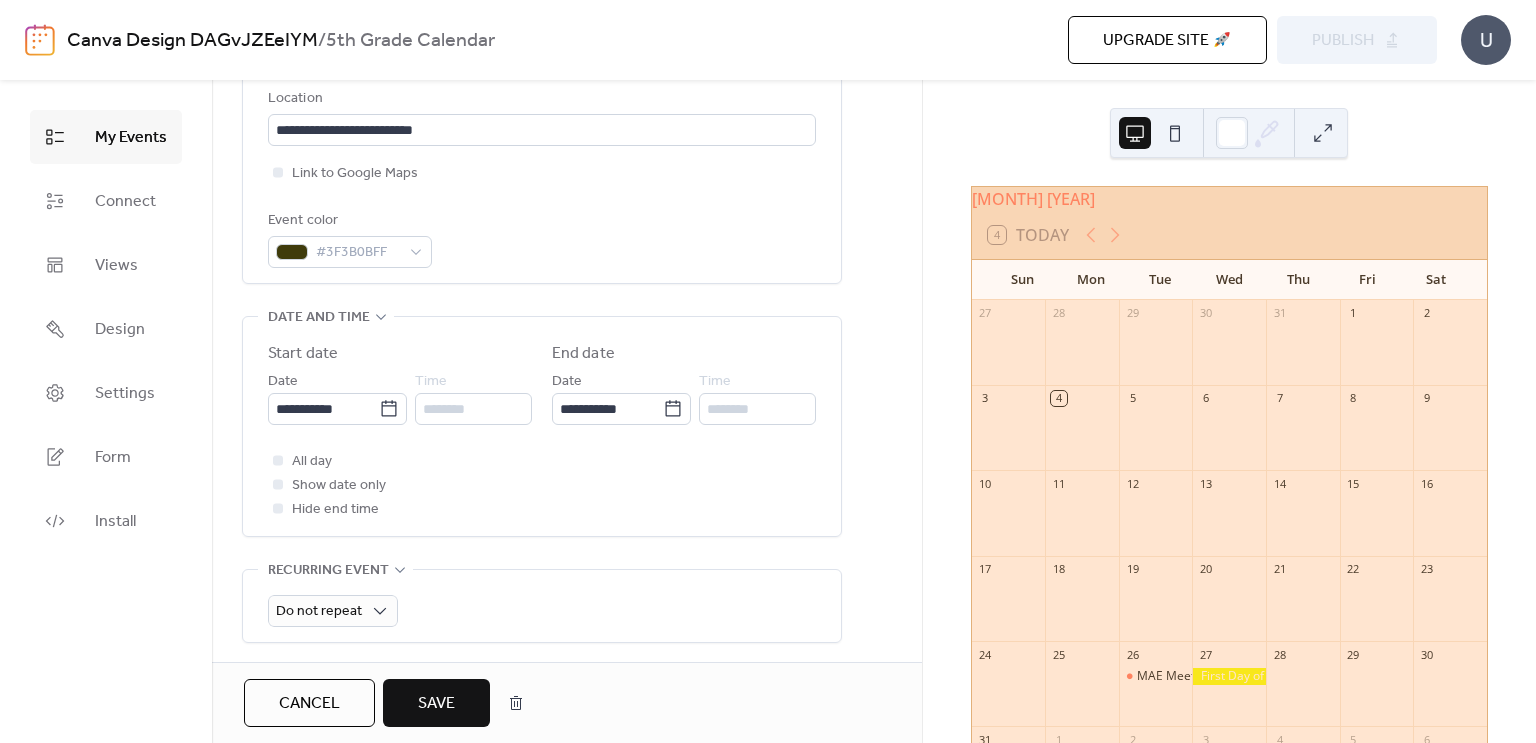 click on "[MONTH] [YEAR] 4 Today Sun Mon Tue Wed Thu Fri Sat 27 28 29 30 31 1 2 3 4 5 6 7 8 9 10 11 12 13 14 15 16 17 18 19 20 21 22 23 24 25 26 MAE Meet & Greet 27 28 29 30 31 1 2 3 4 5 6 Powered by   EventsCalendar.co" at bounding box center (1229, 411) 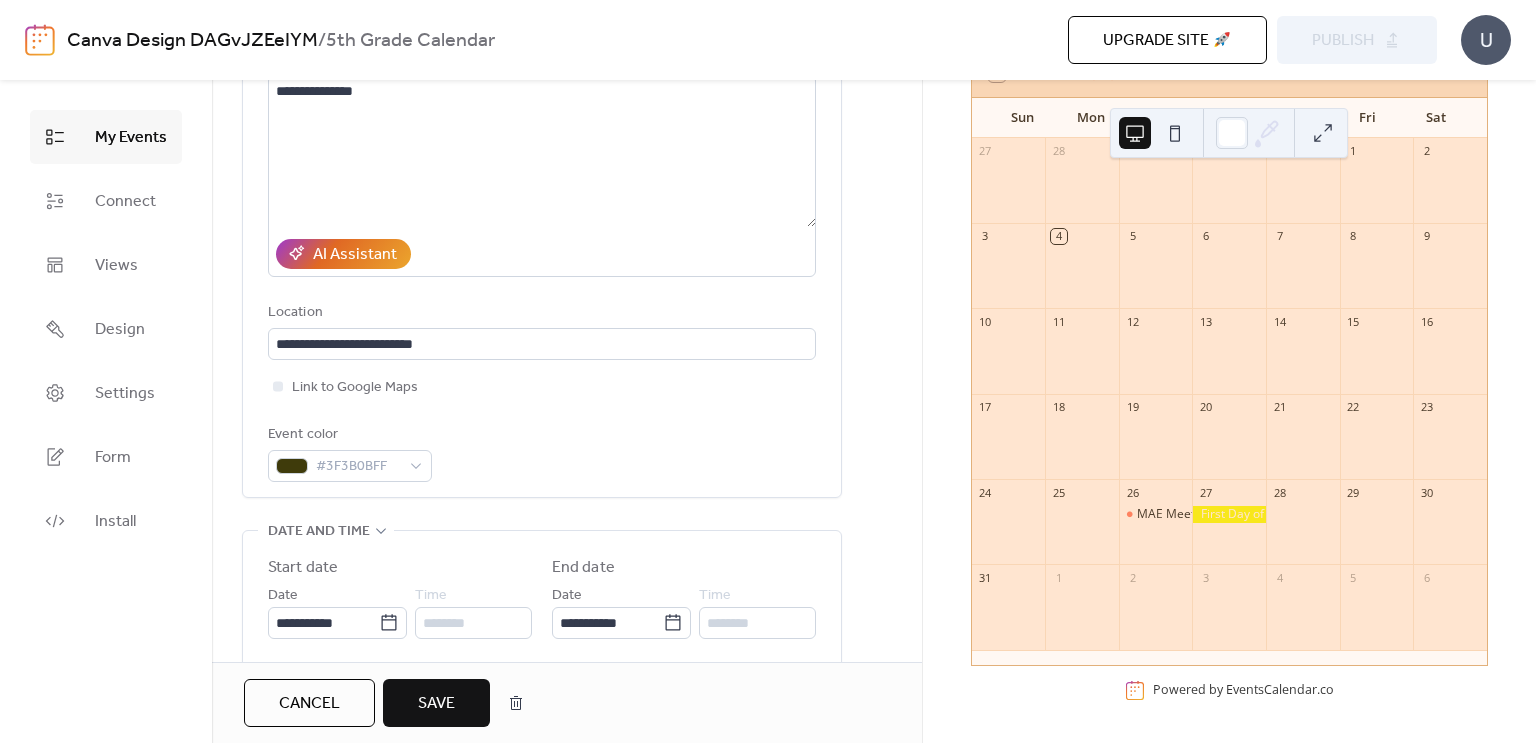 scroll, scrollTop: 292, scrollLeft: 0, axis: vertical 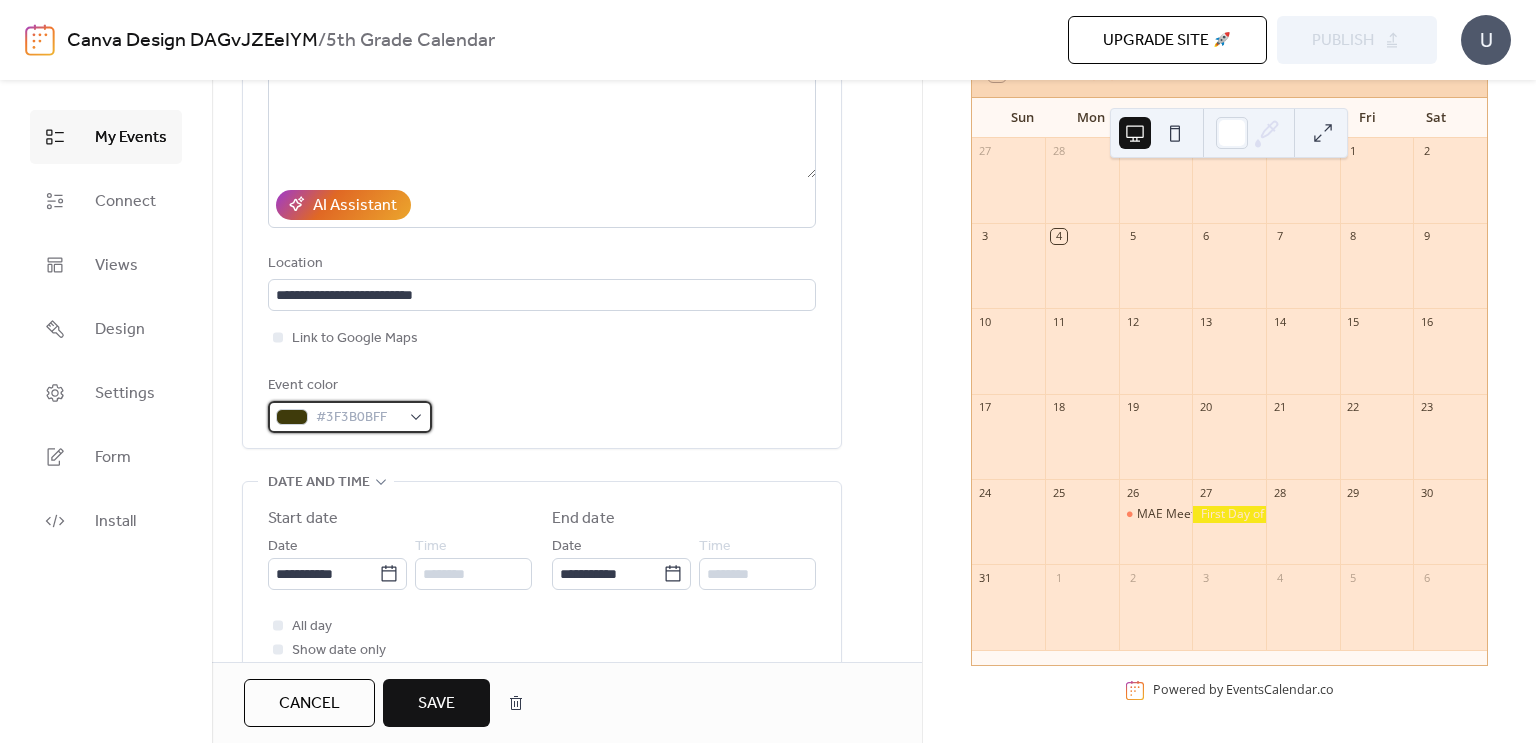 click on "#3F3B0BFF" at bounding box center [350, 417] 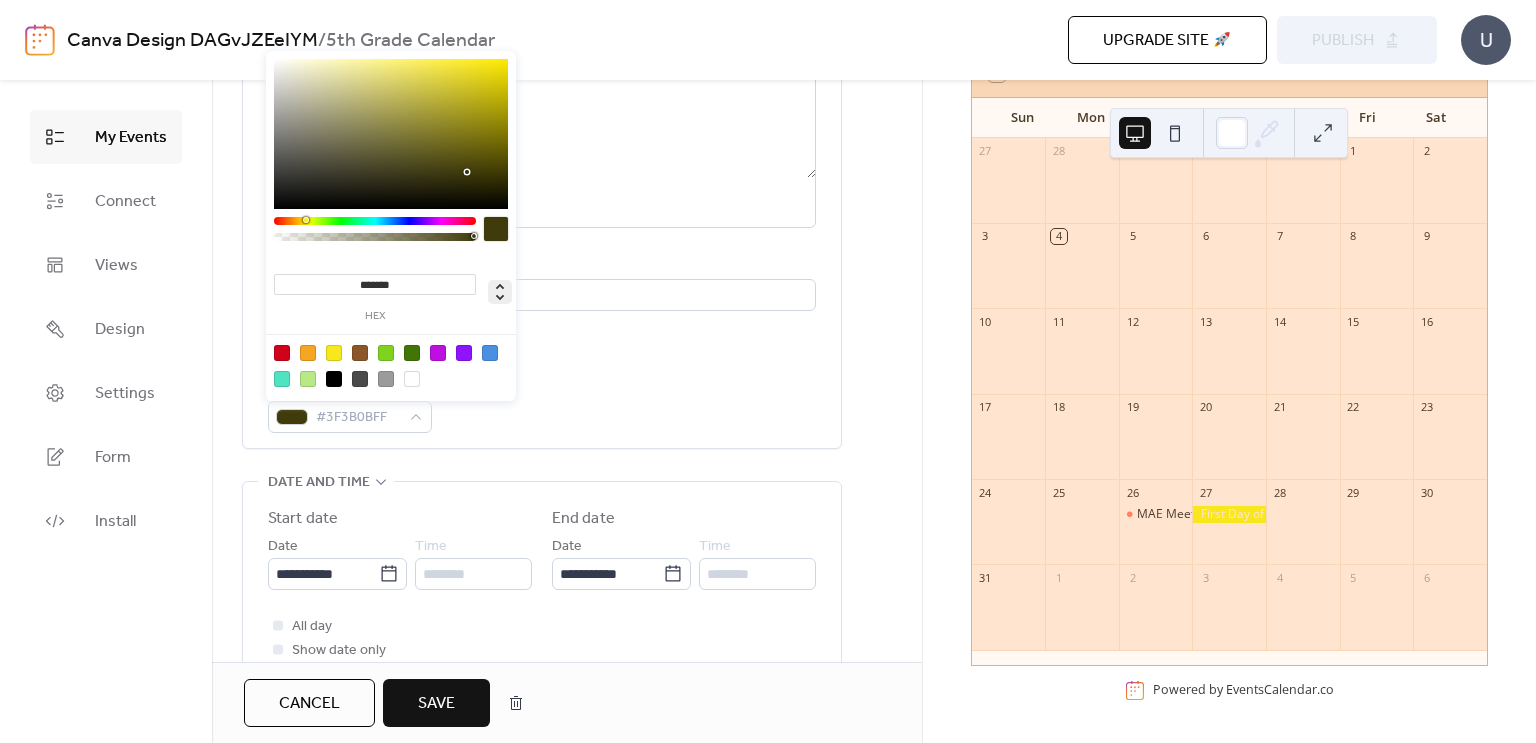 click 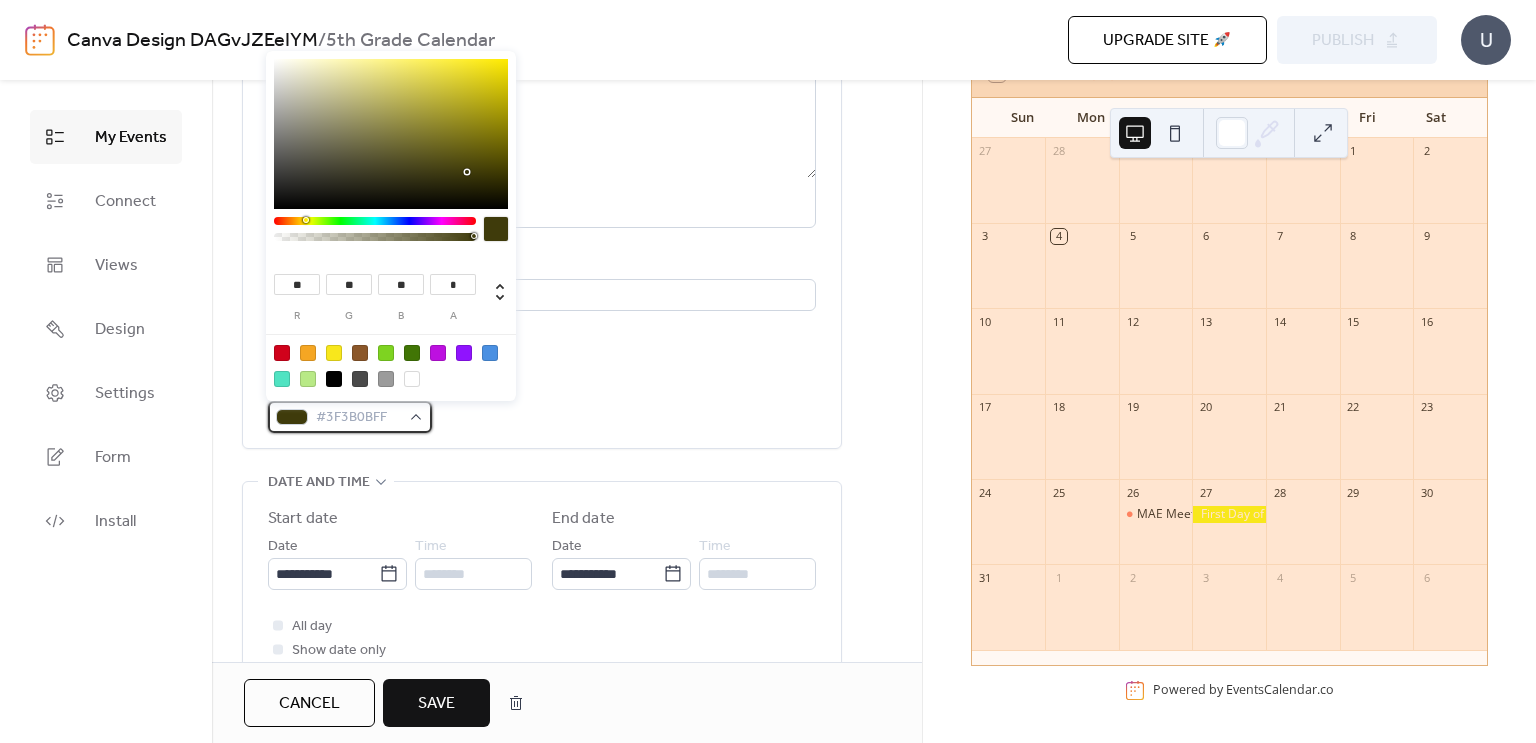click on "#3F3B0BFF" at bounding box center (350, 417) 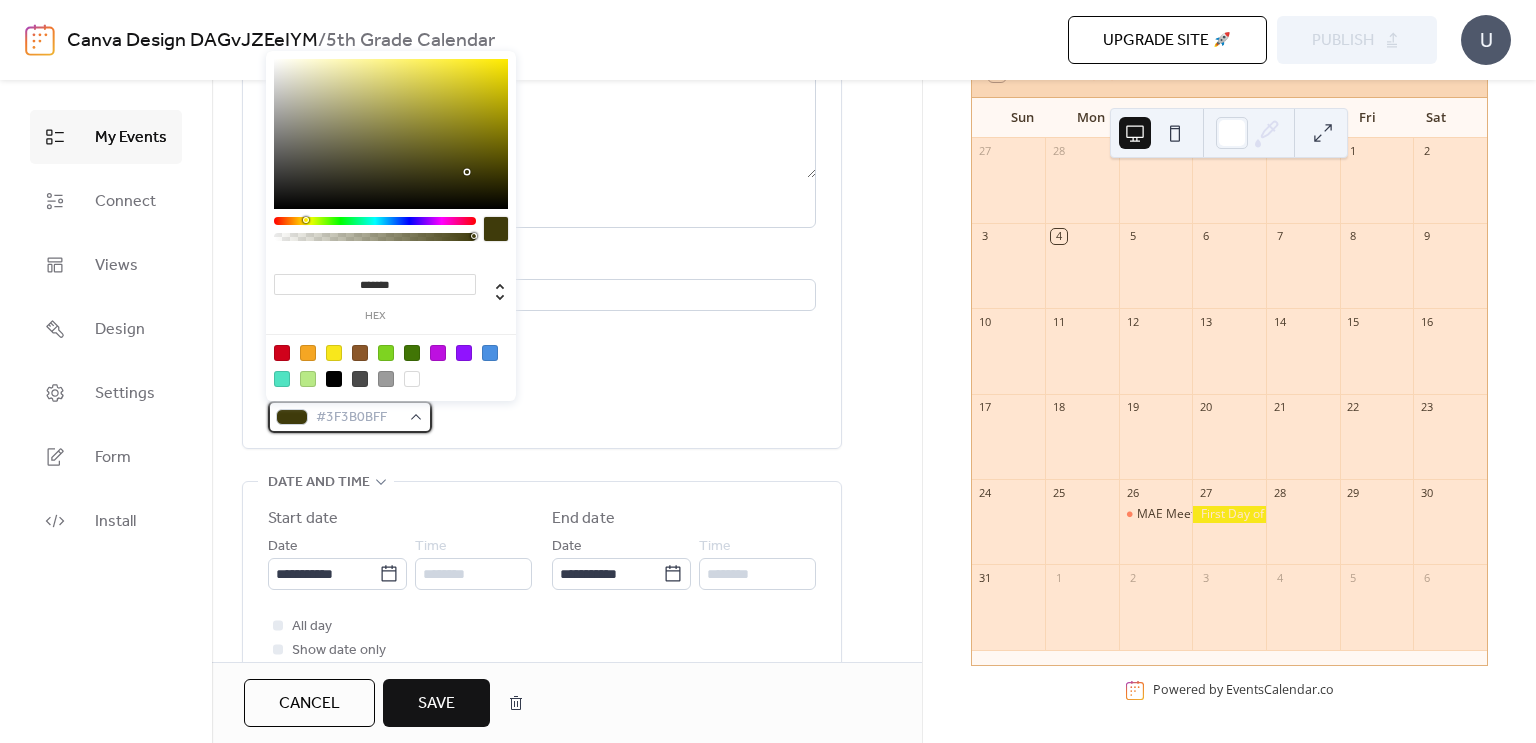 click on "#3F3B0BFF" at bounding box center [350, 417] 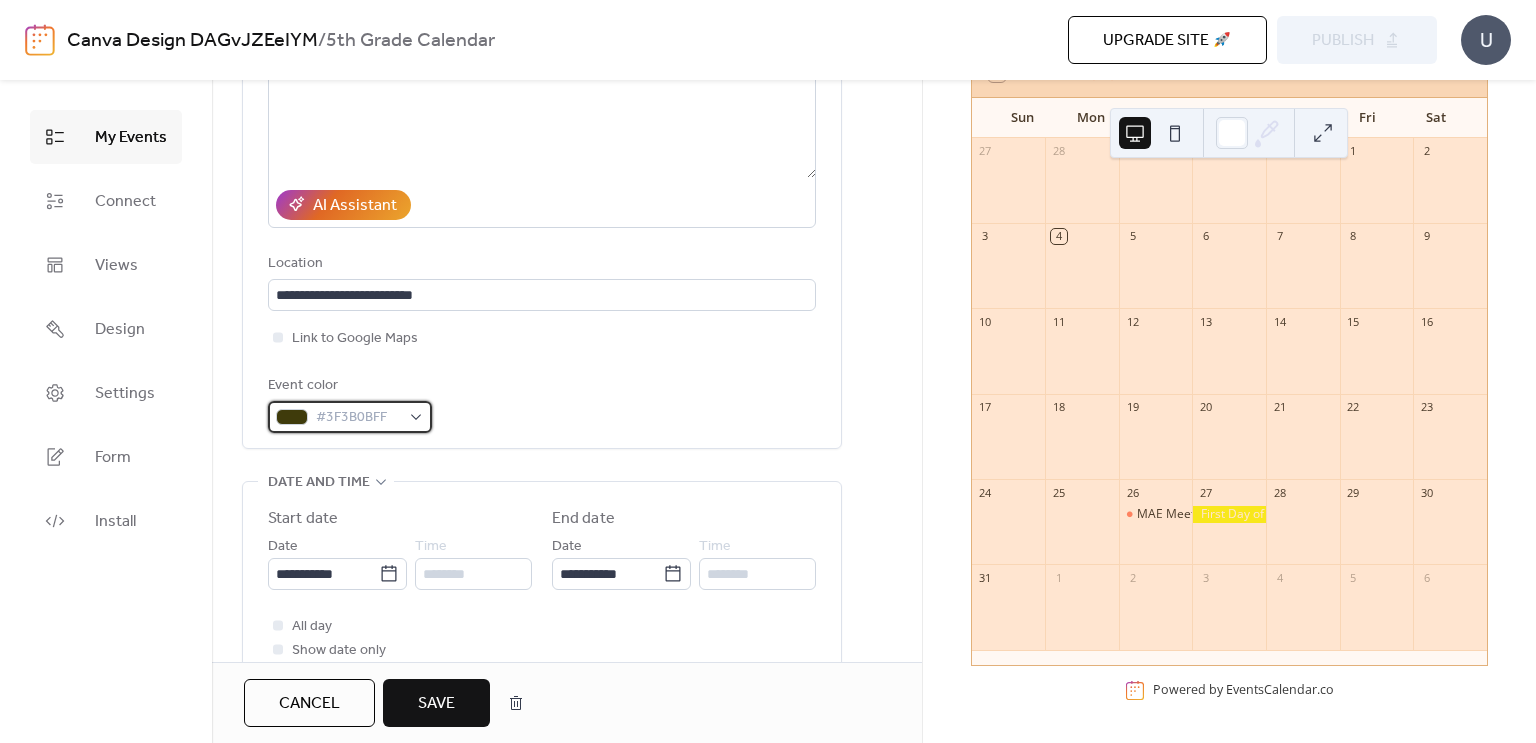 click on "#3F3B0BFF" at bounding box center (350, 417) 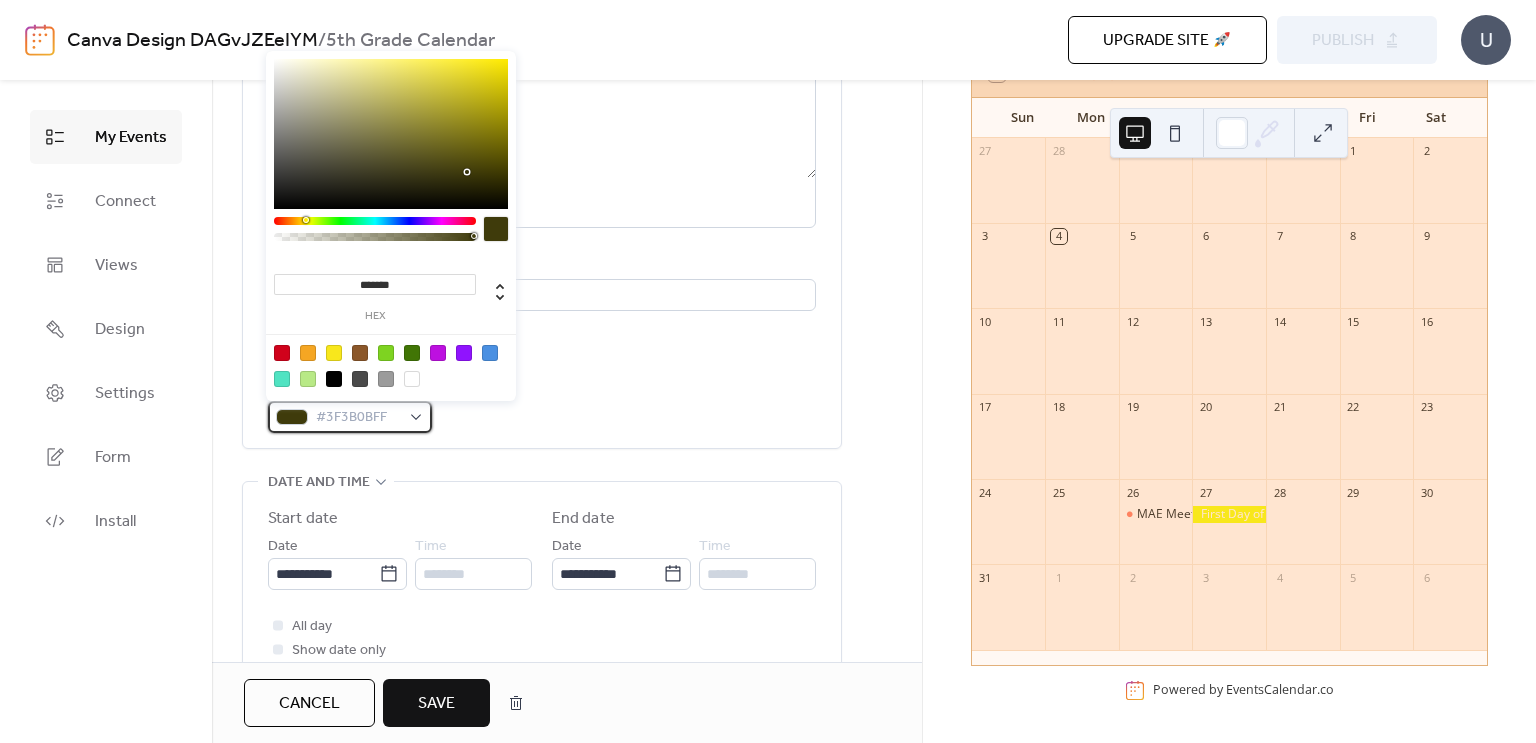 click on "#3F3B0BFF" at bounding box center [350, 417] 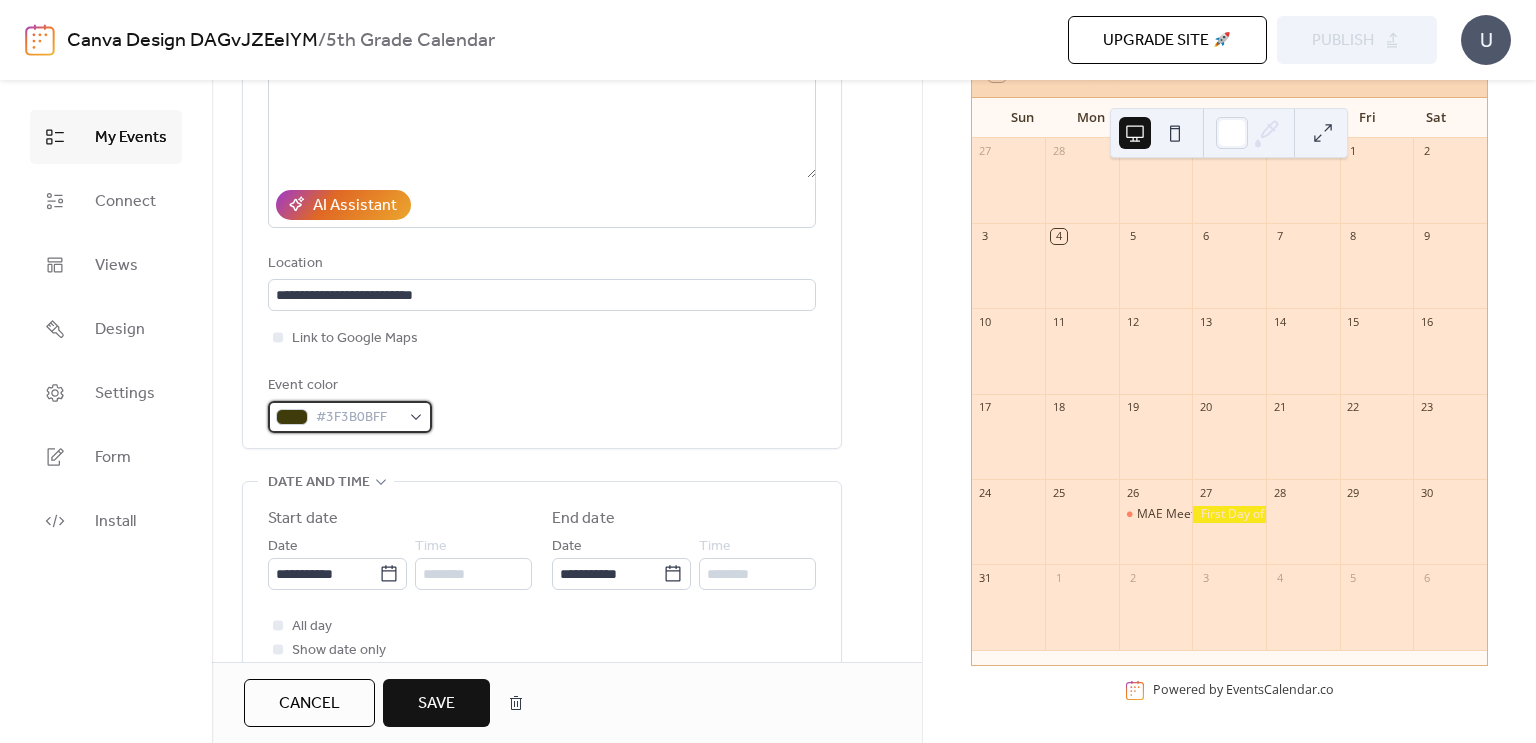 click on "#3F3B0BFF" at bounding box center (350, 417) 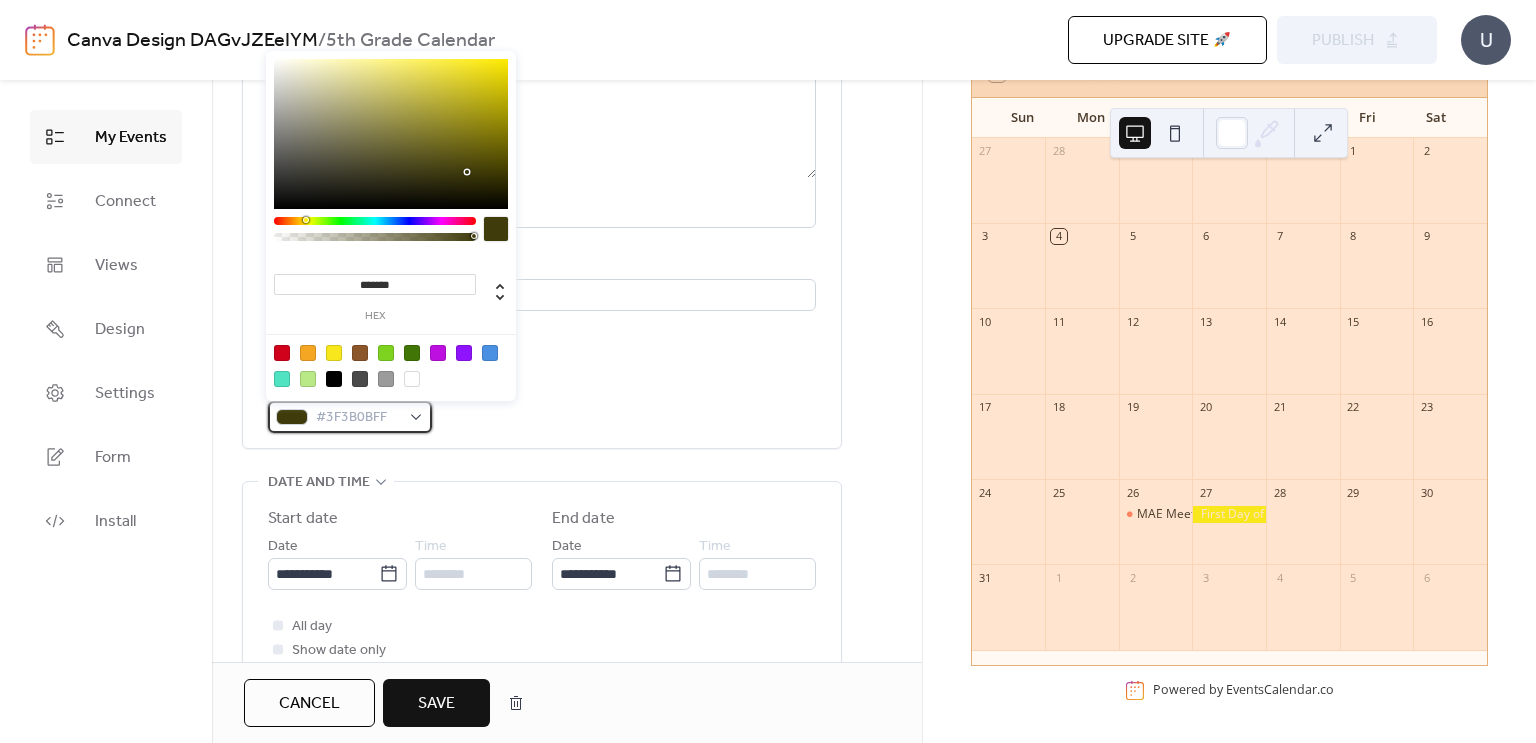 click on "#3F3B0BFF" at bounding box center [350, 417] 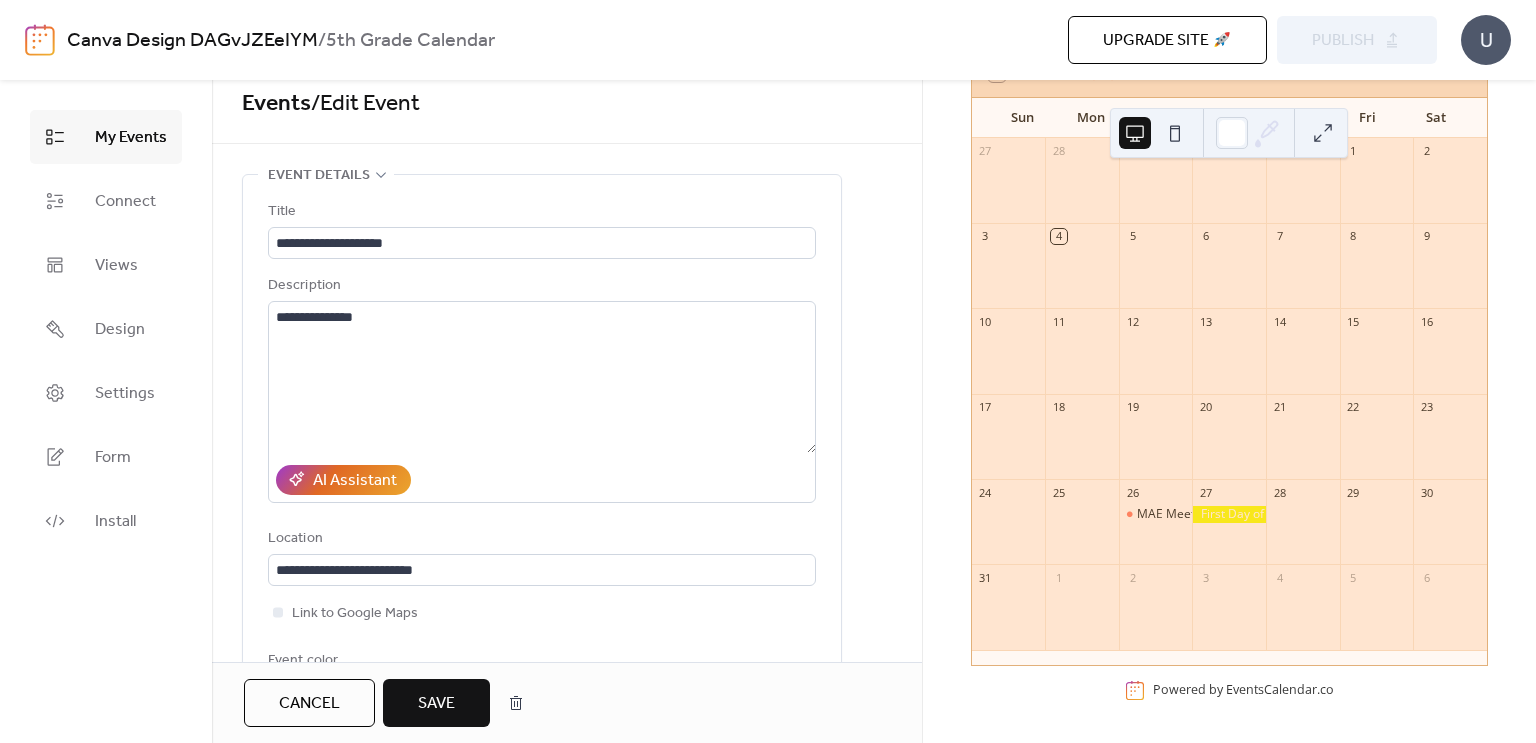 scroll, scrollTop: 0, scrollLeft: 0, axis: both 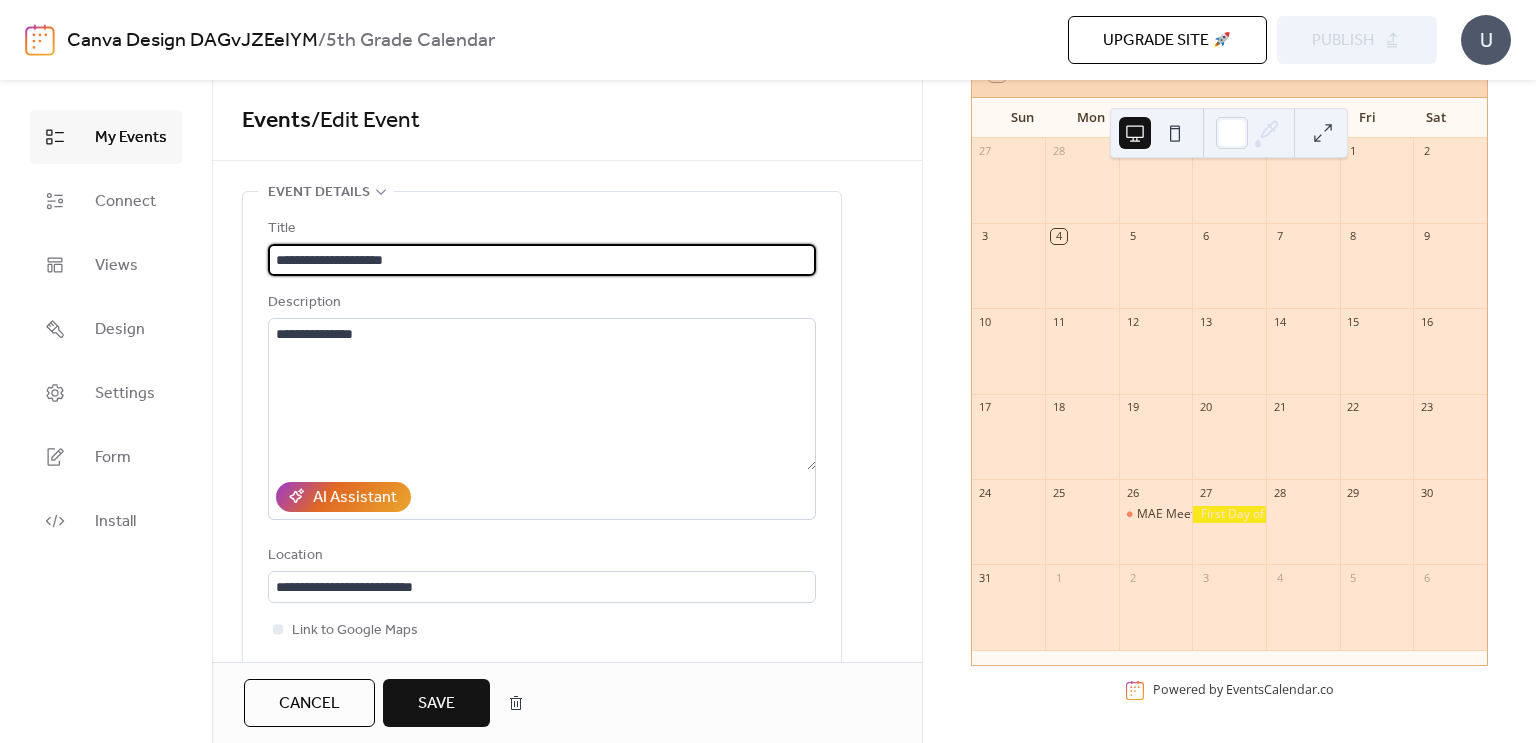 click on "**********" at bounding box center (542, 260) 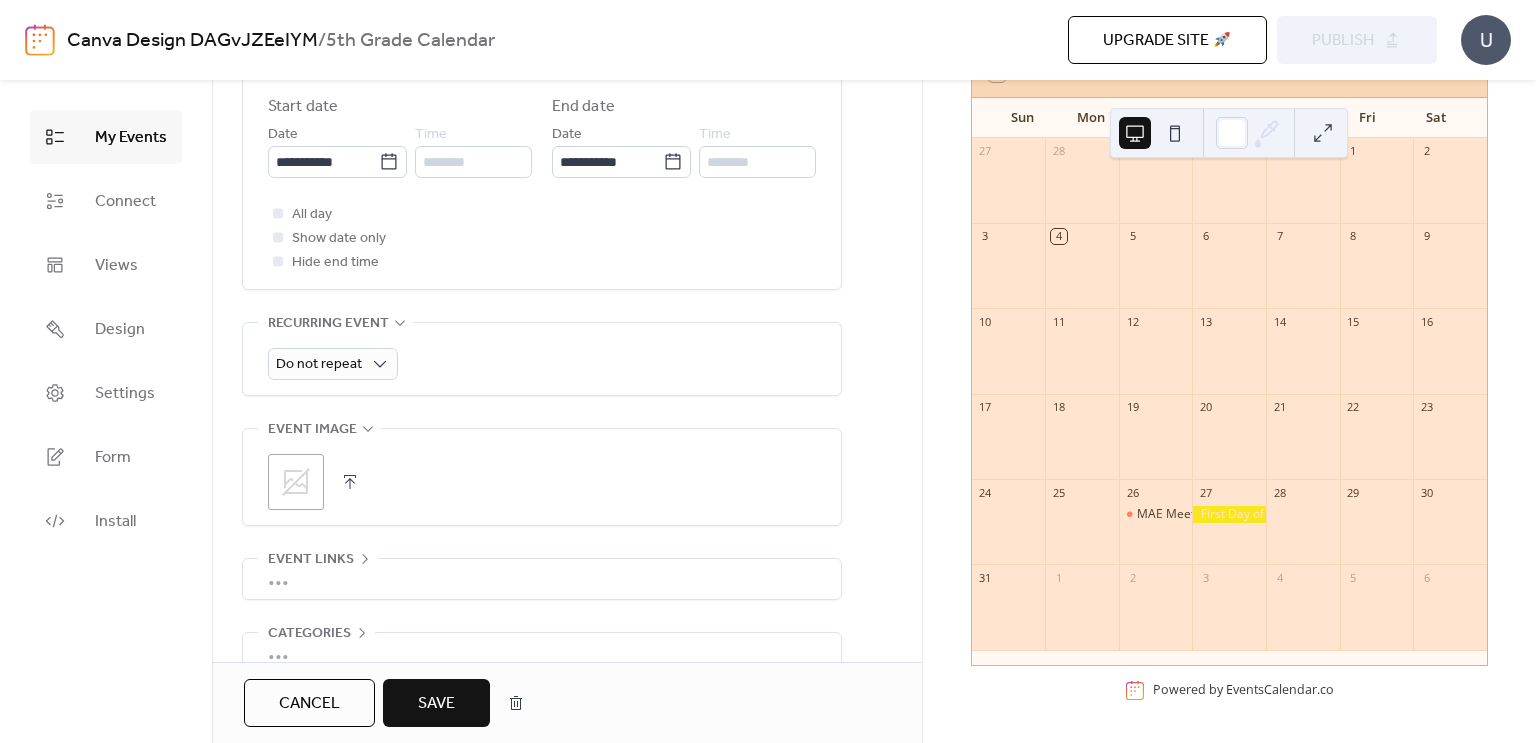 scroll, scrollTop: 810, scrollLeft: 0, axis: vertical 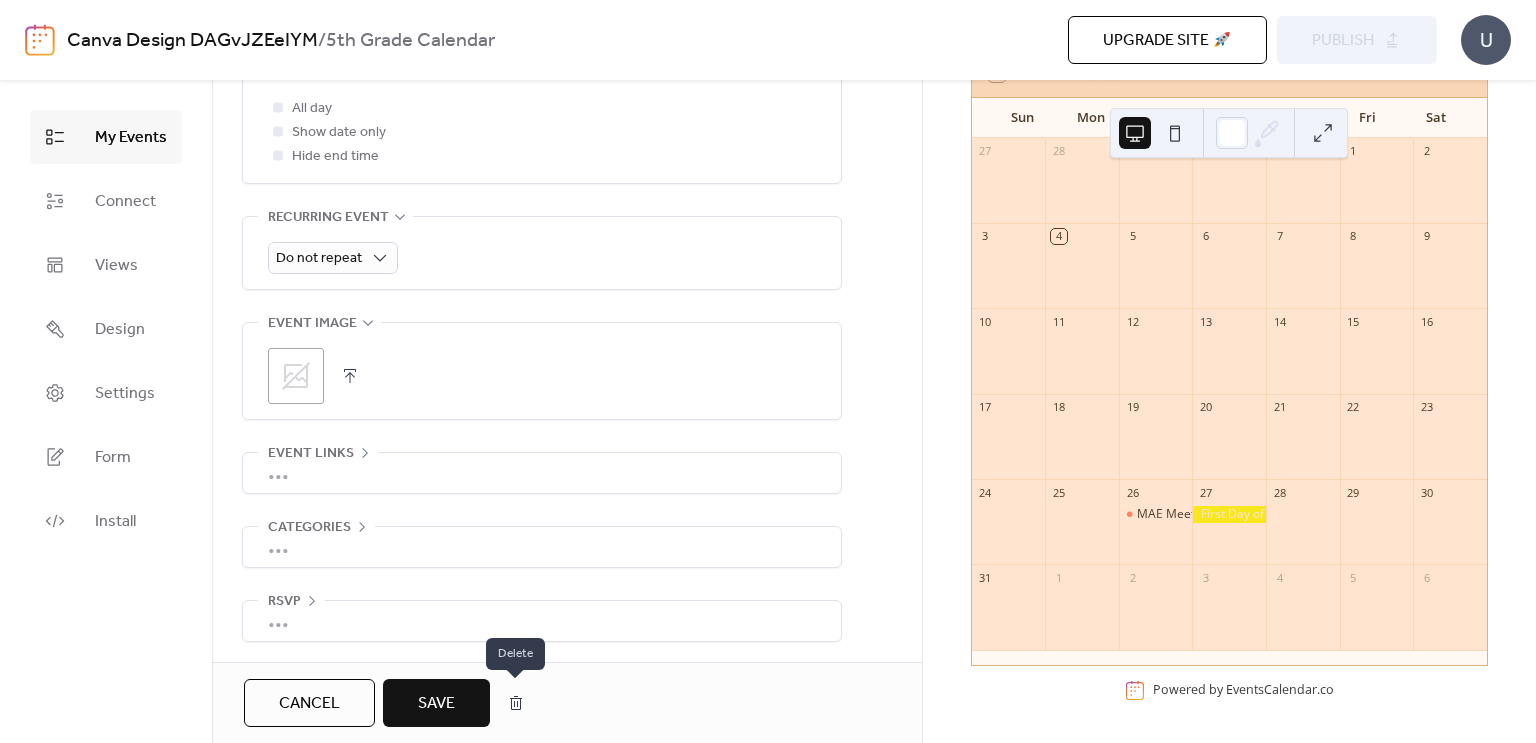 type on "**********" 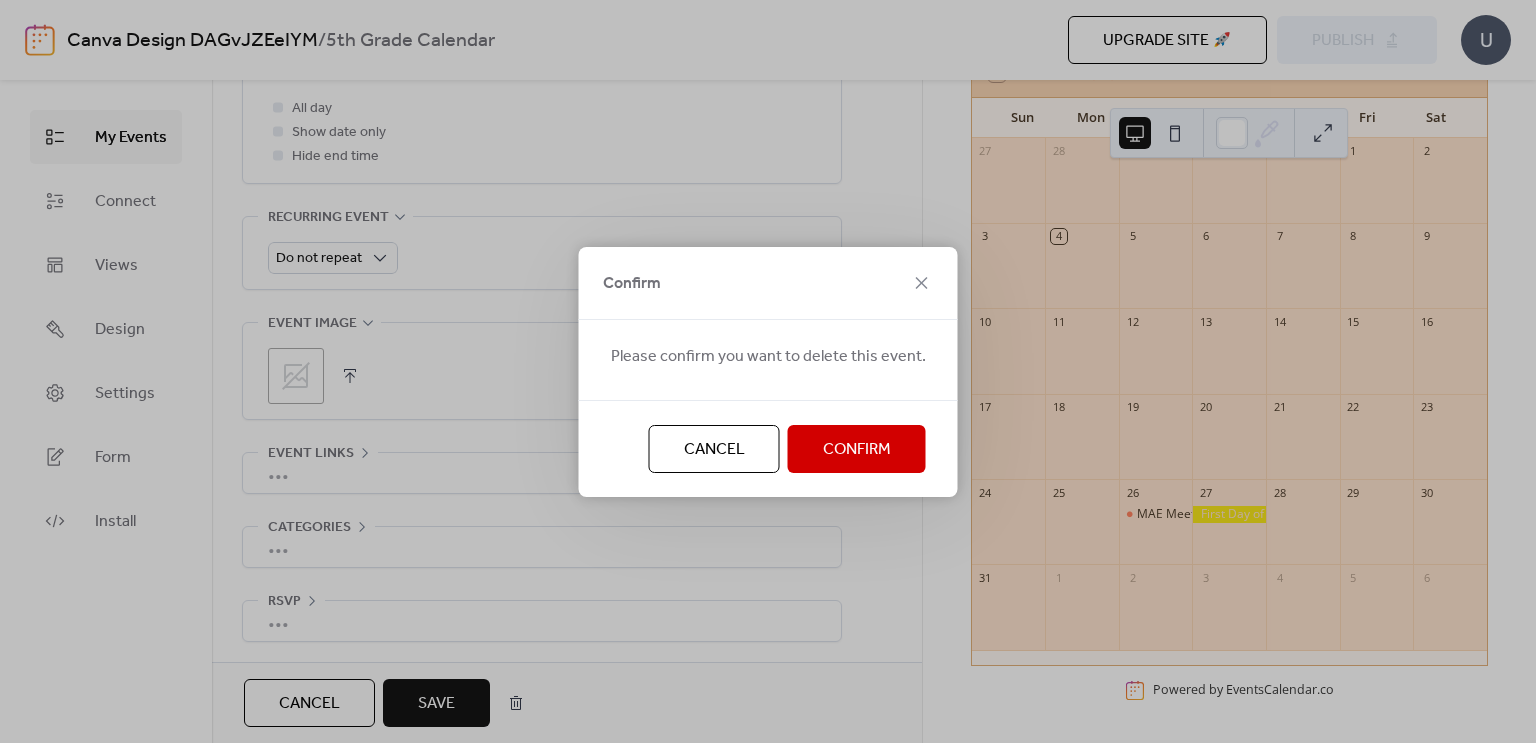 click on "Confirm" at bounding box center [857, 450] 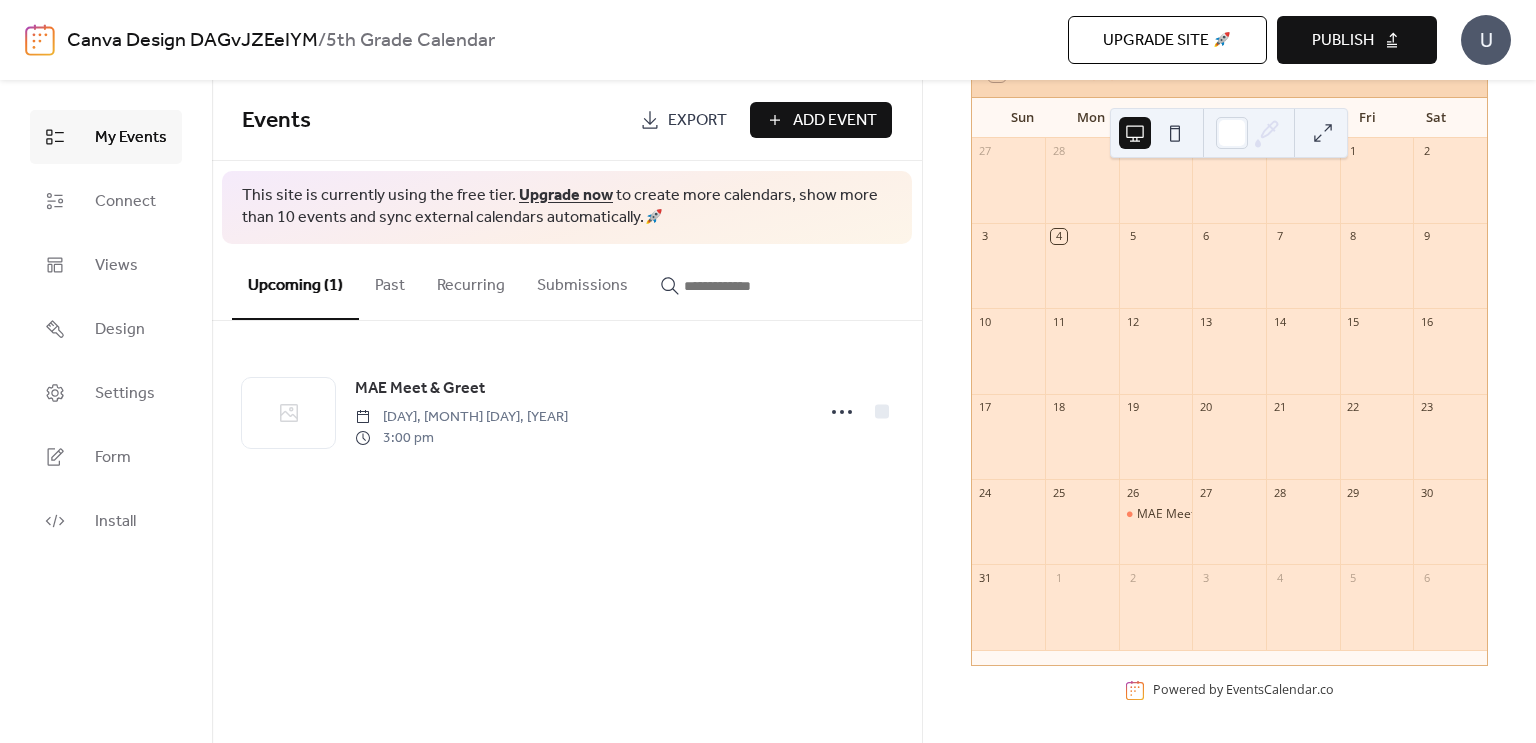 click on "Add Event" at bounding box center [835, 121] 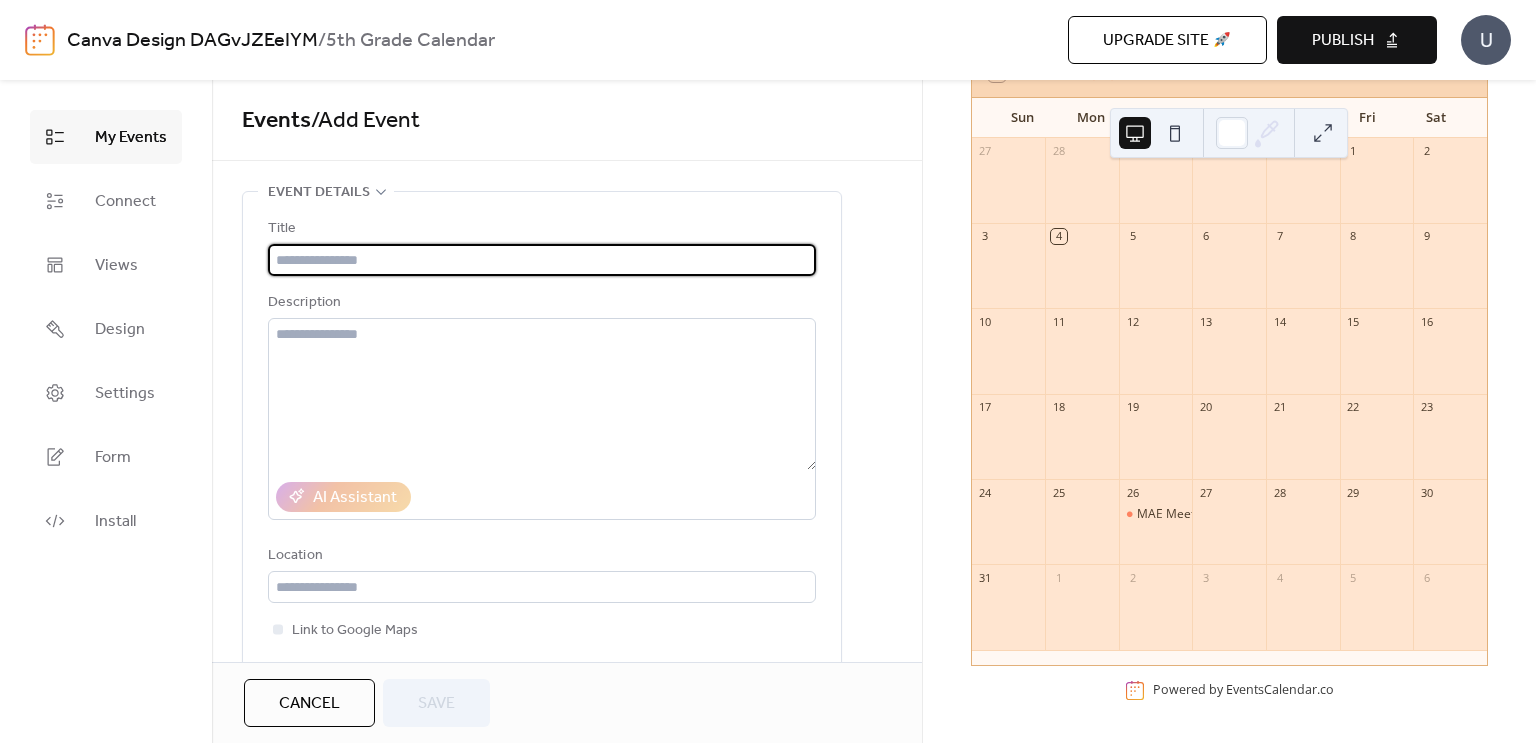 click at bounding box center (542, 260) 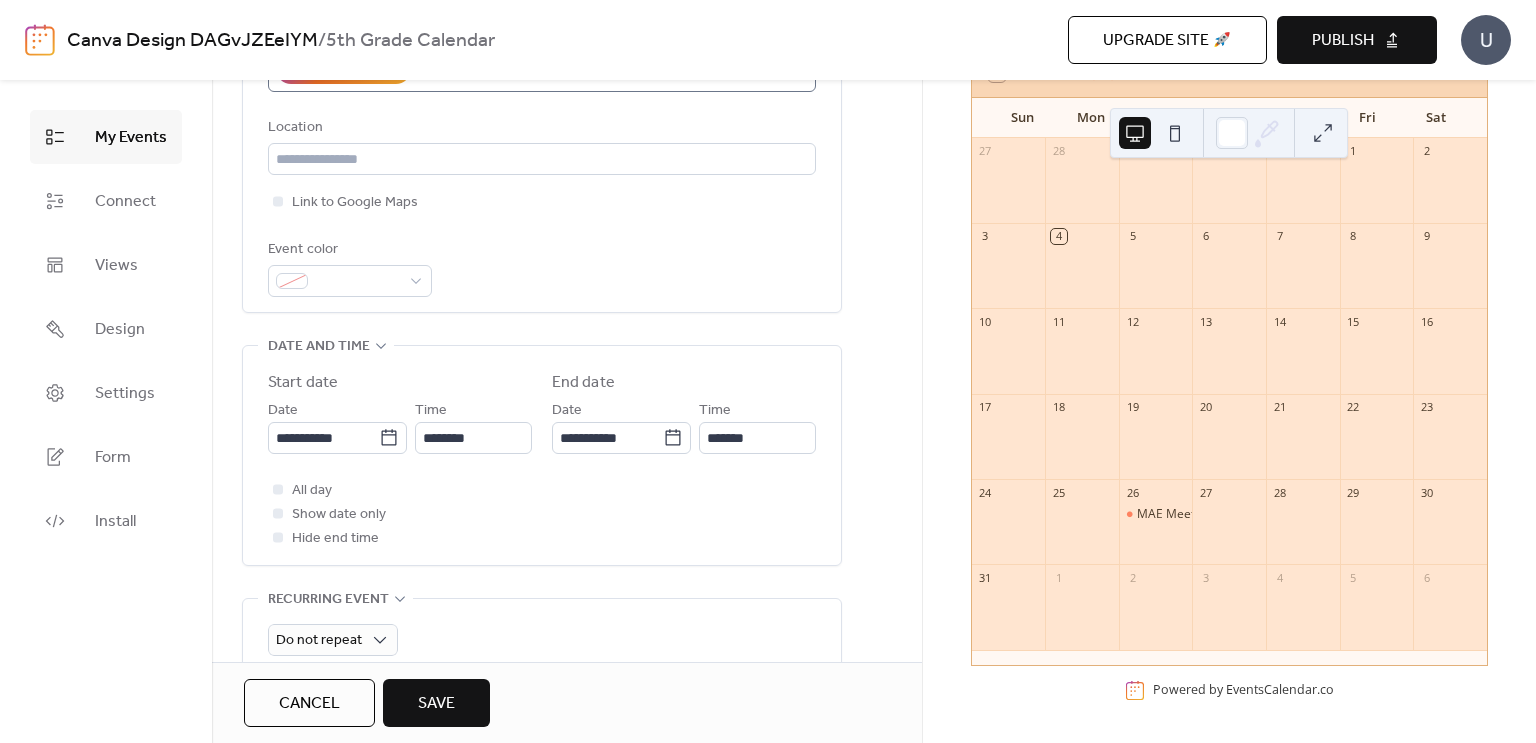 scroll, scrollTop: 446, scrollLeft: 0, axis: vertical 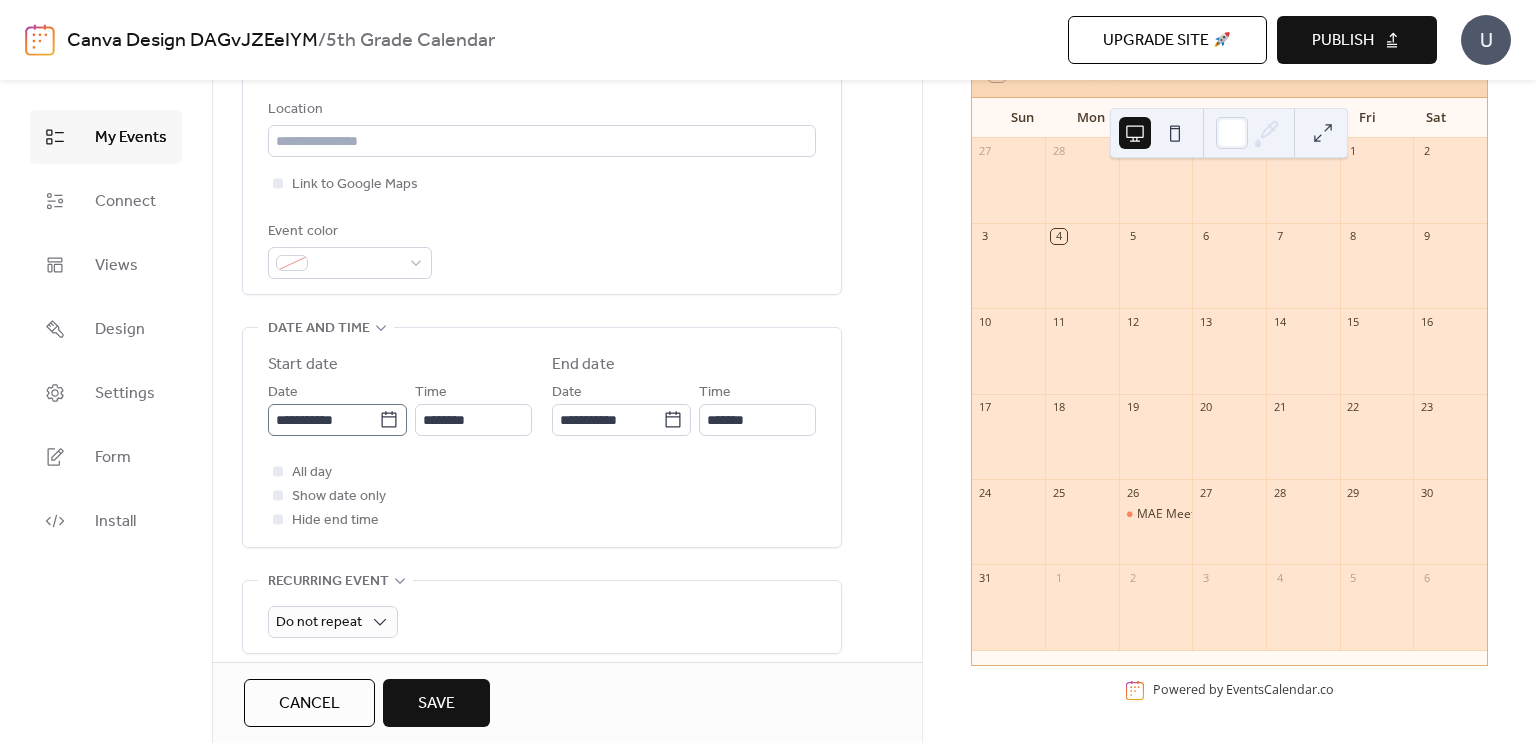 type on "**********" 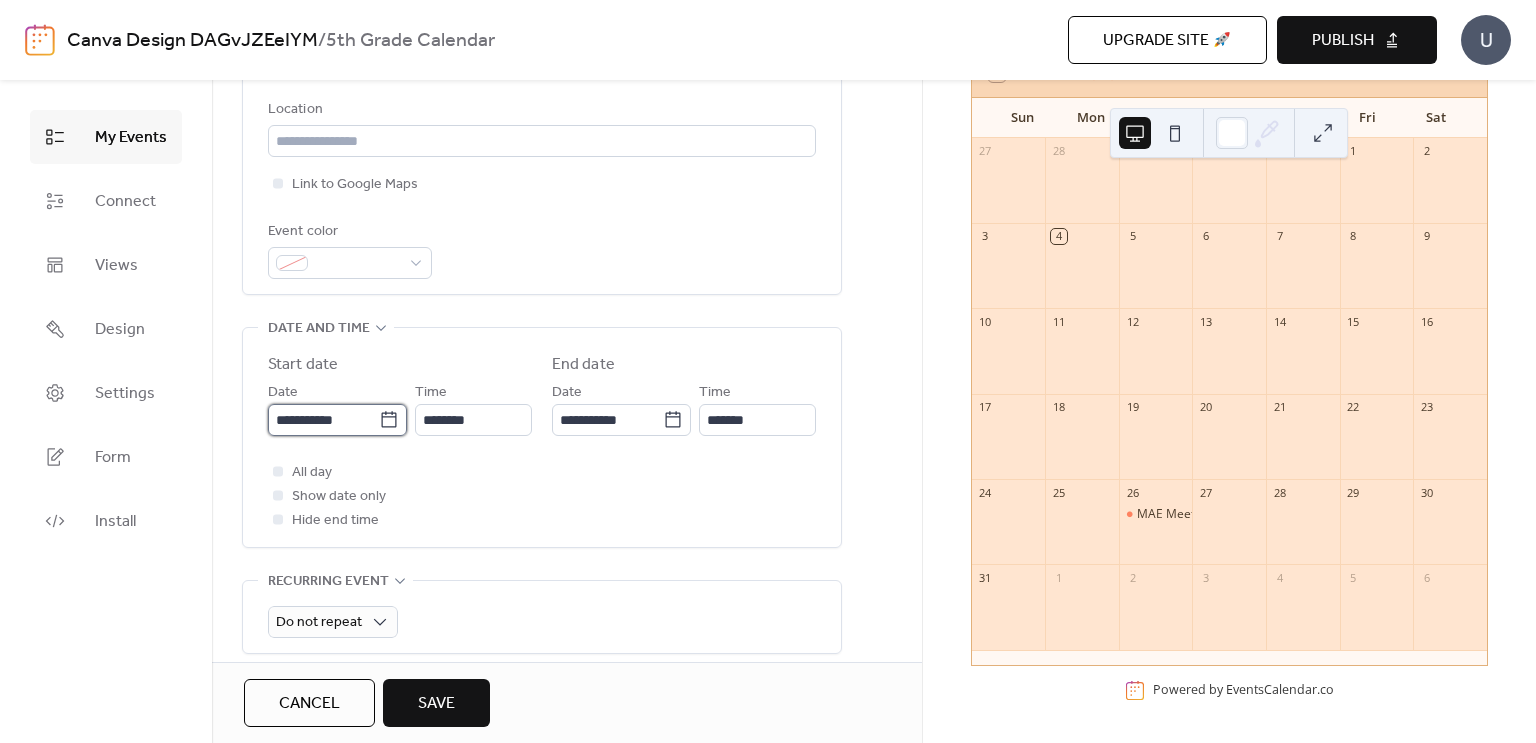 click on "**********" at bounding box center [323, 420] 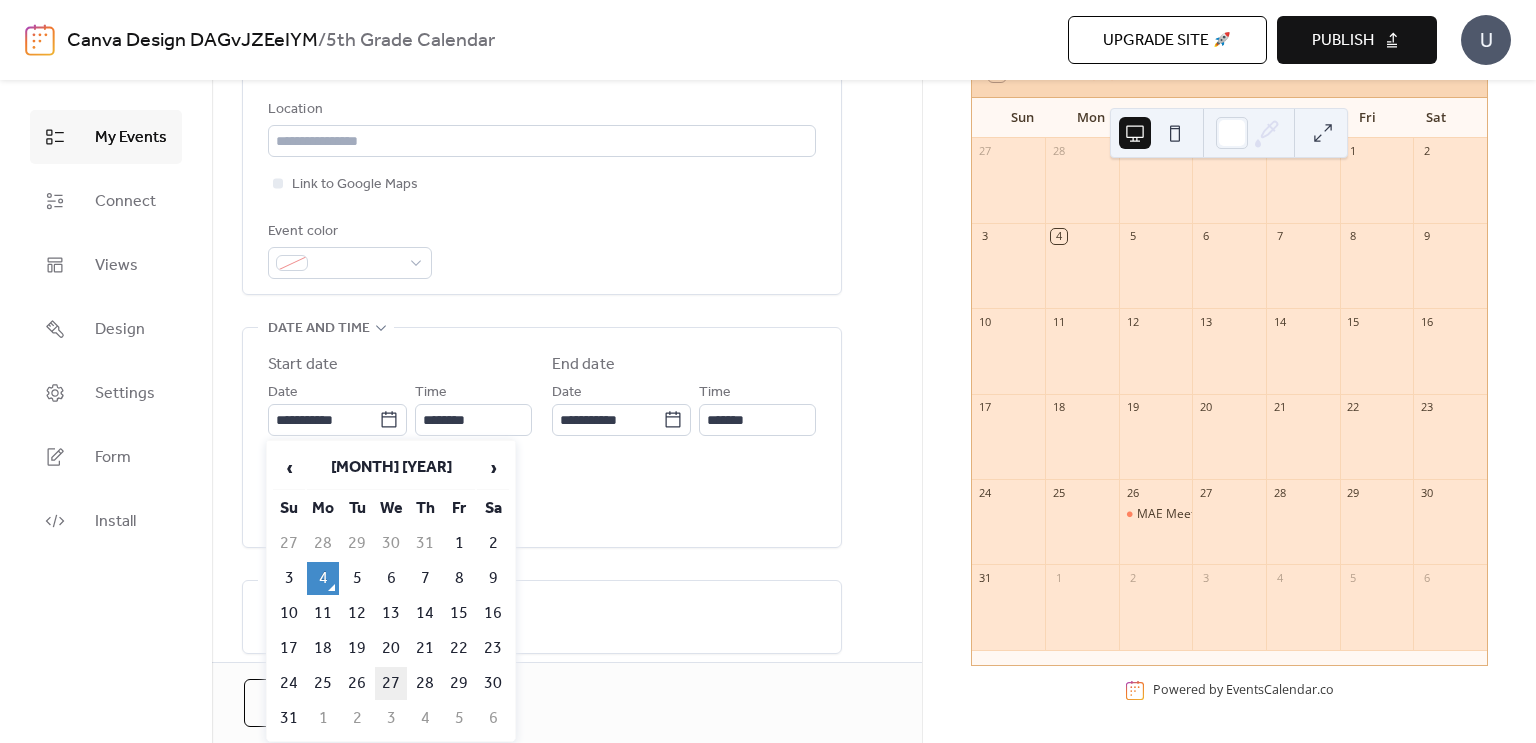 click on "27" at bounding box center [391, 683] 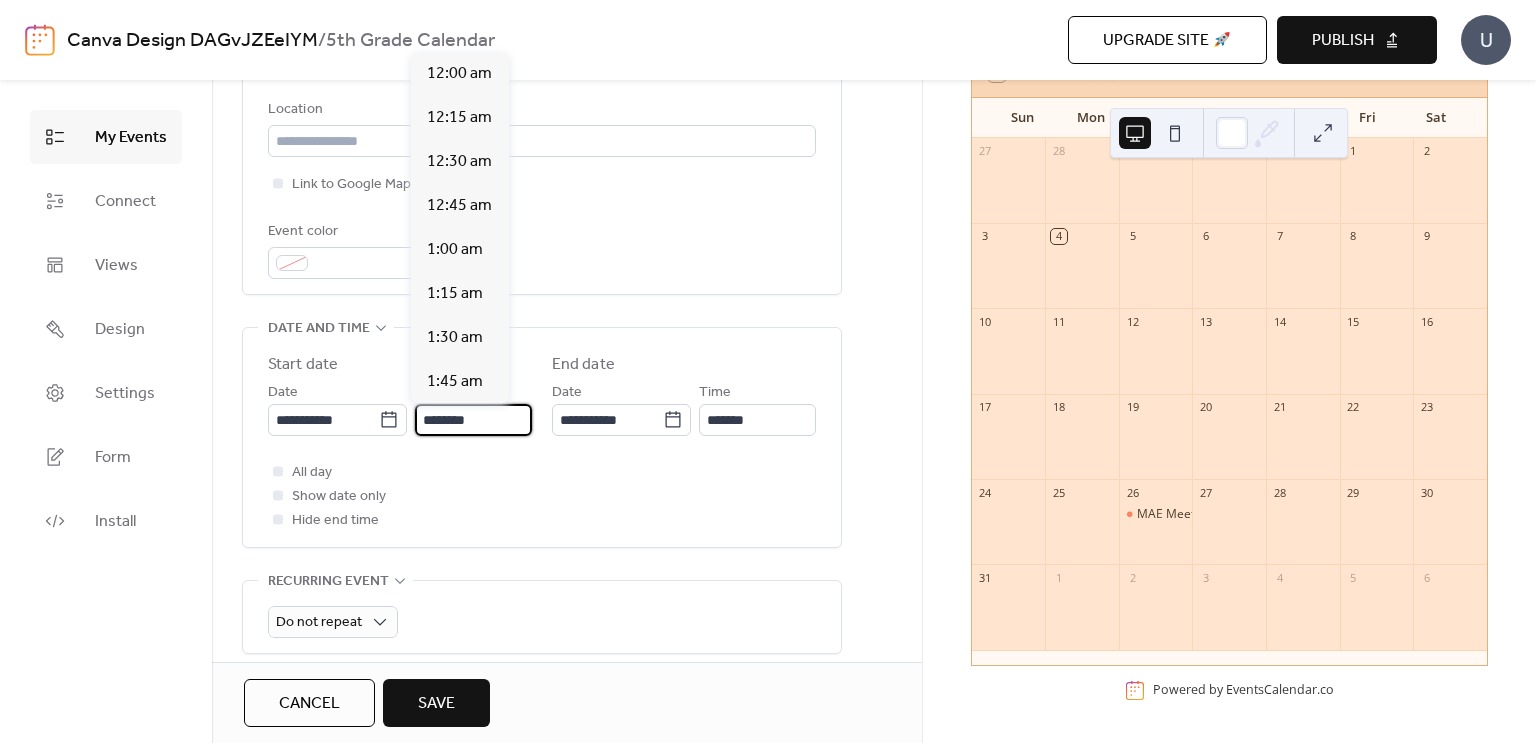 scroll, scrollTop: 2150, scrollLeft: 0, axis: vertical 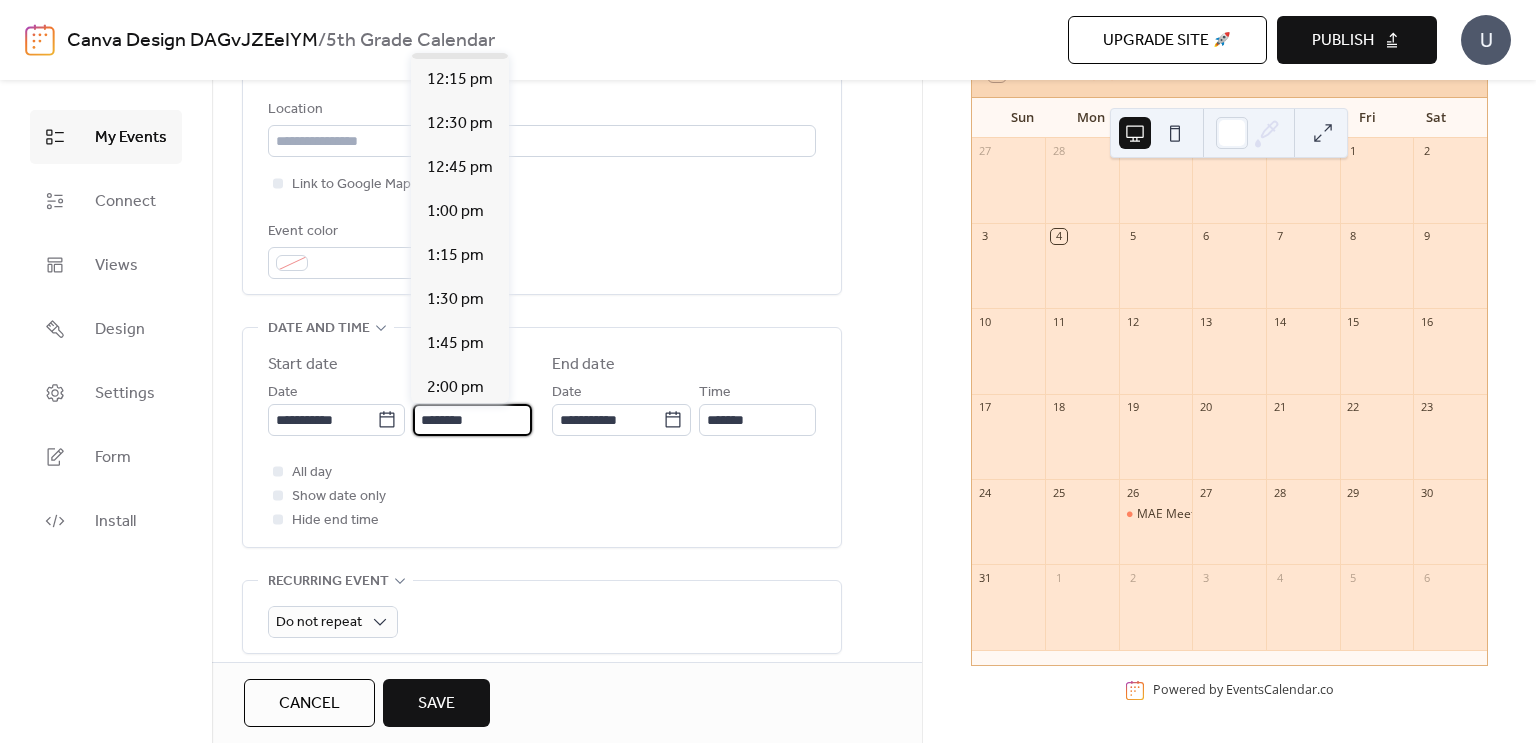 drag, startPoint x: 489, startPoint y: 418, endPoint x: 409, endPoint y: 425, distance: 80.305664 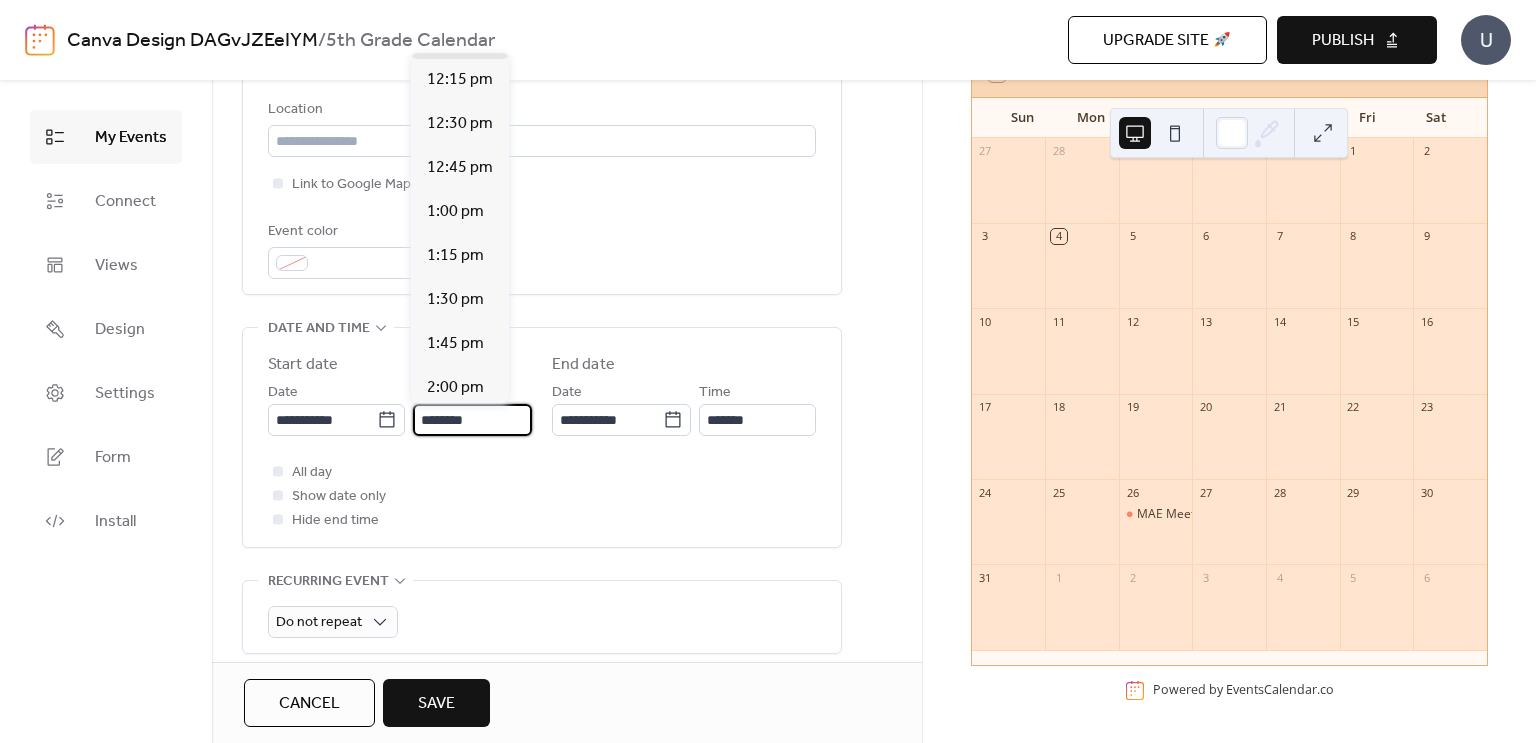 click on "**********" at bounding box center (400, 408) 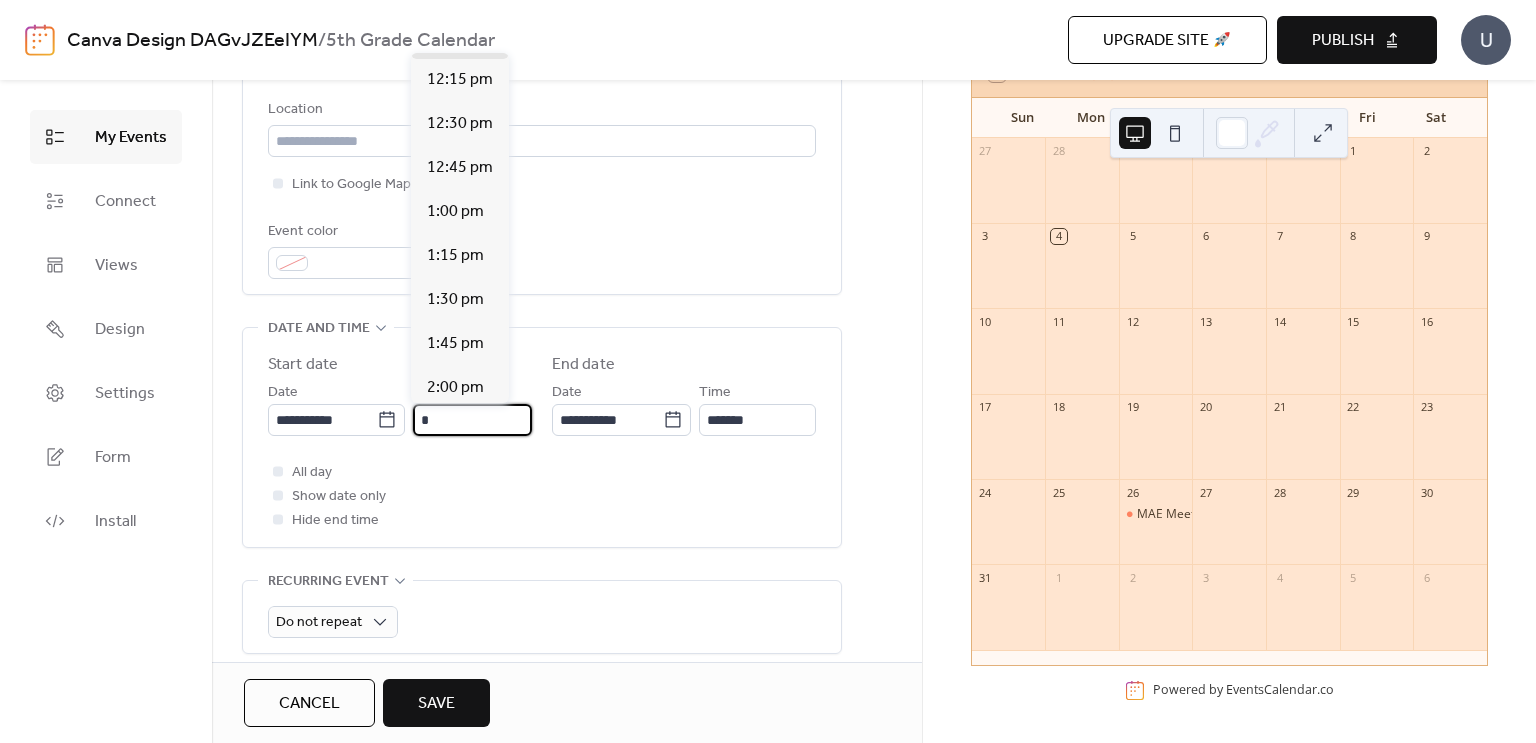 scroll, scrollTop: 1432, scrollLeft: 0, axis: vertical 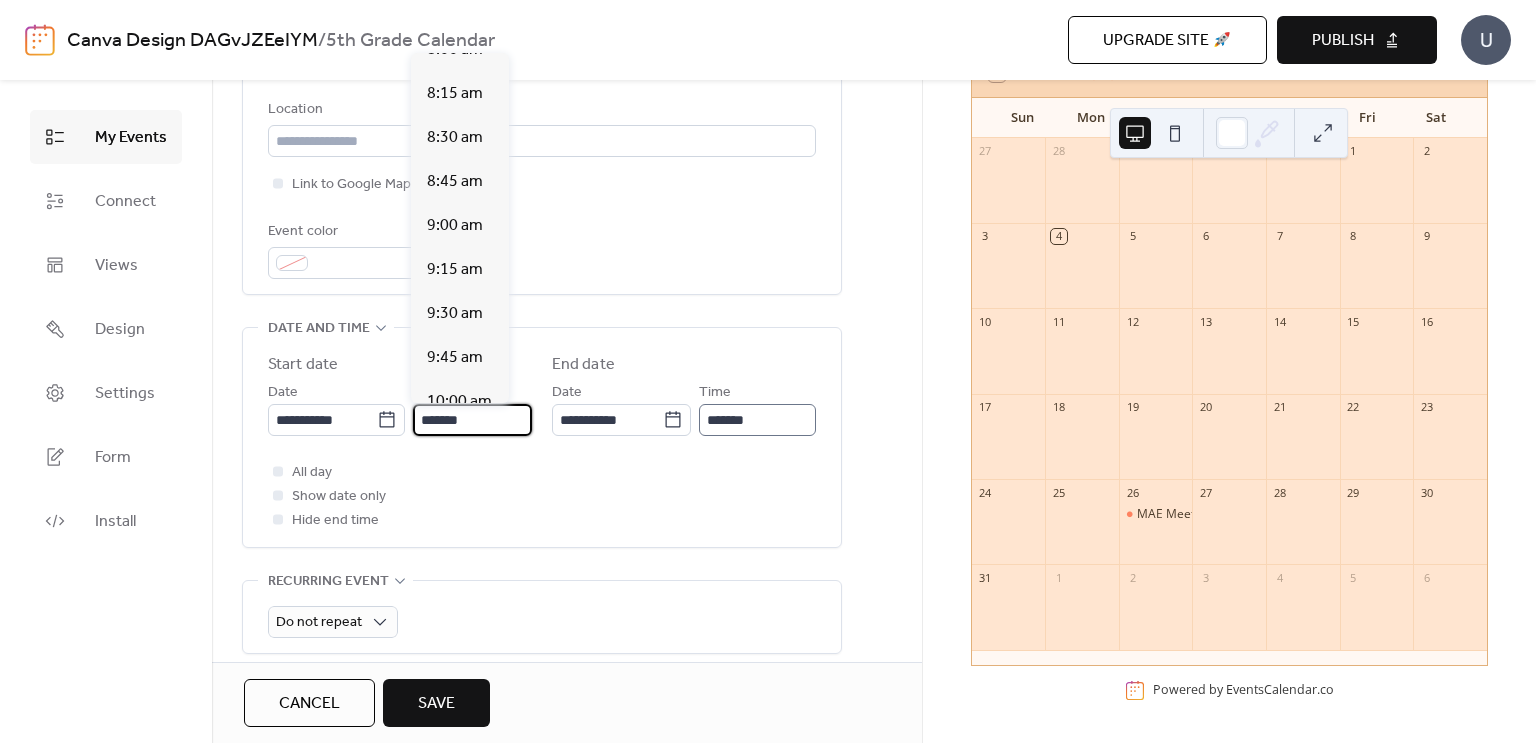 type on "*******" 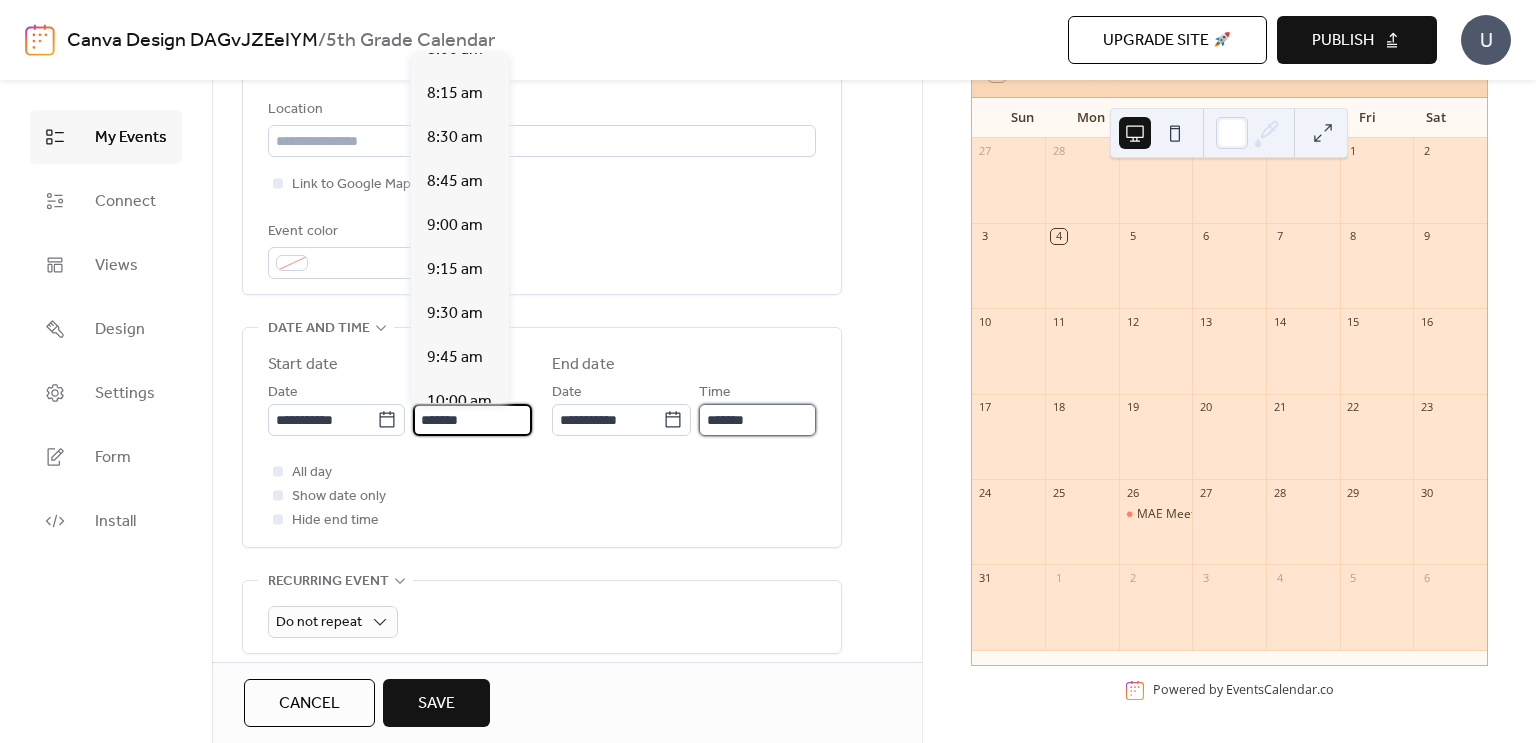 click on "*******" at bounding box center (757, 420) 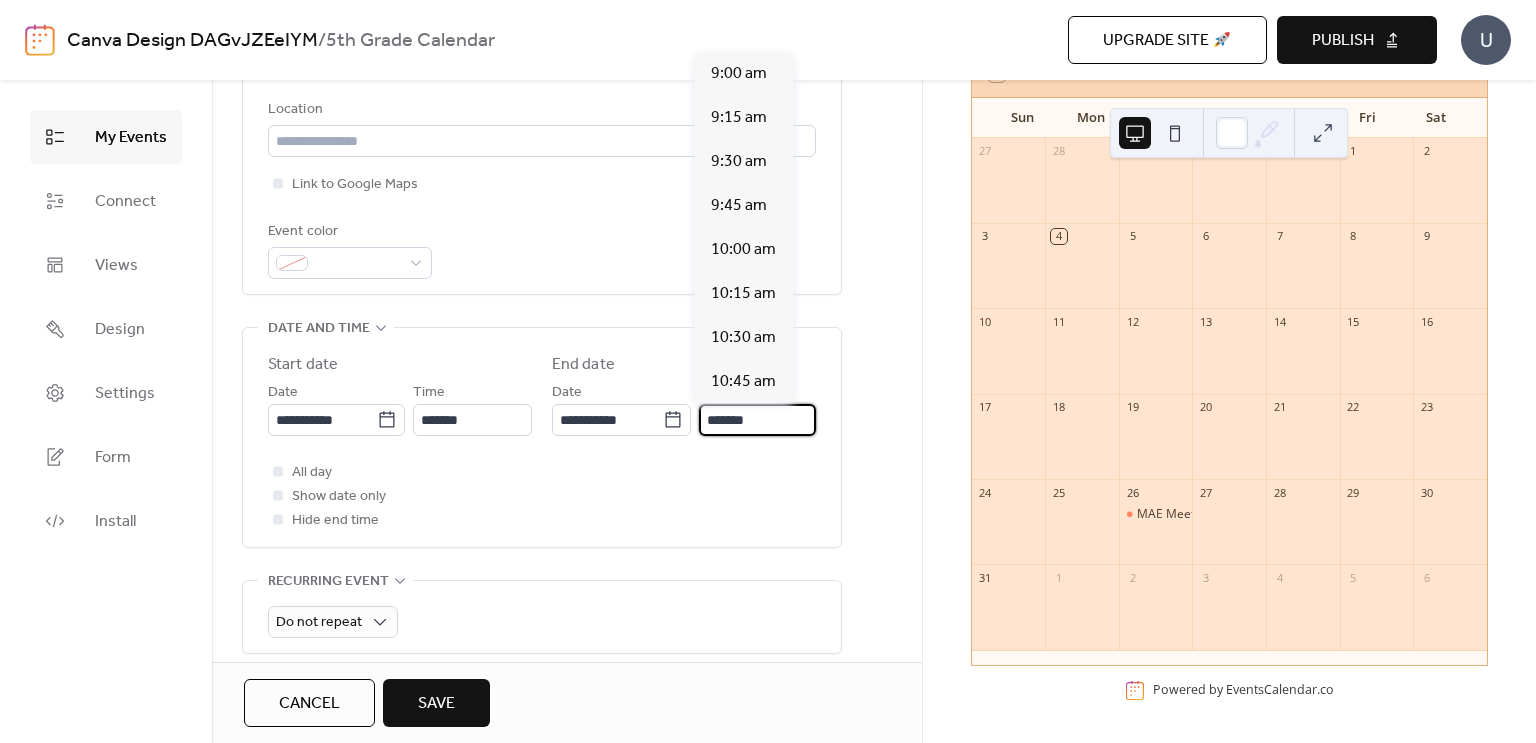 scroll, scrollTop: 0, scrollLeft: 0, axis: both 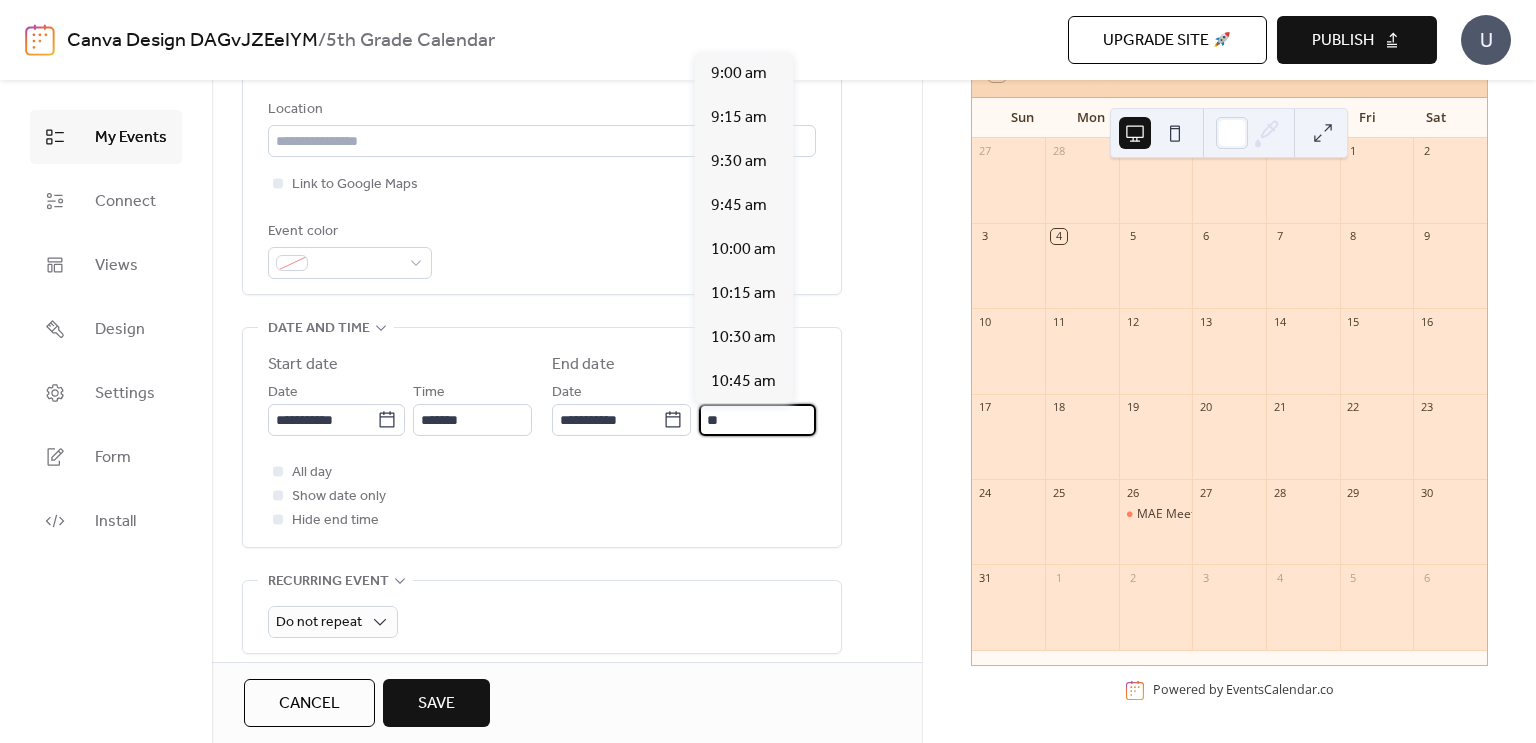 type on "*" 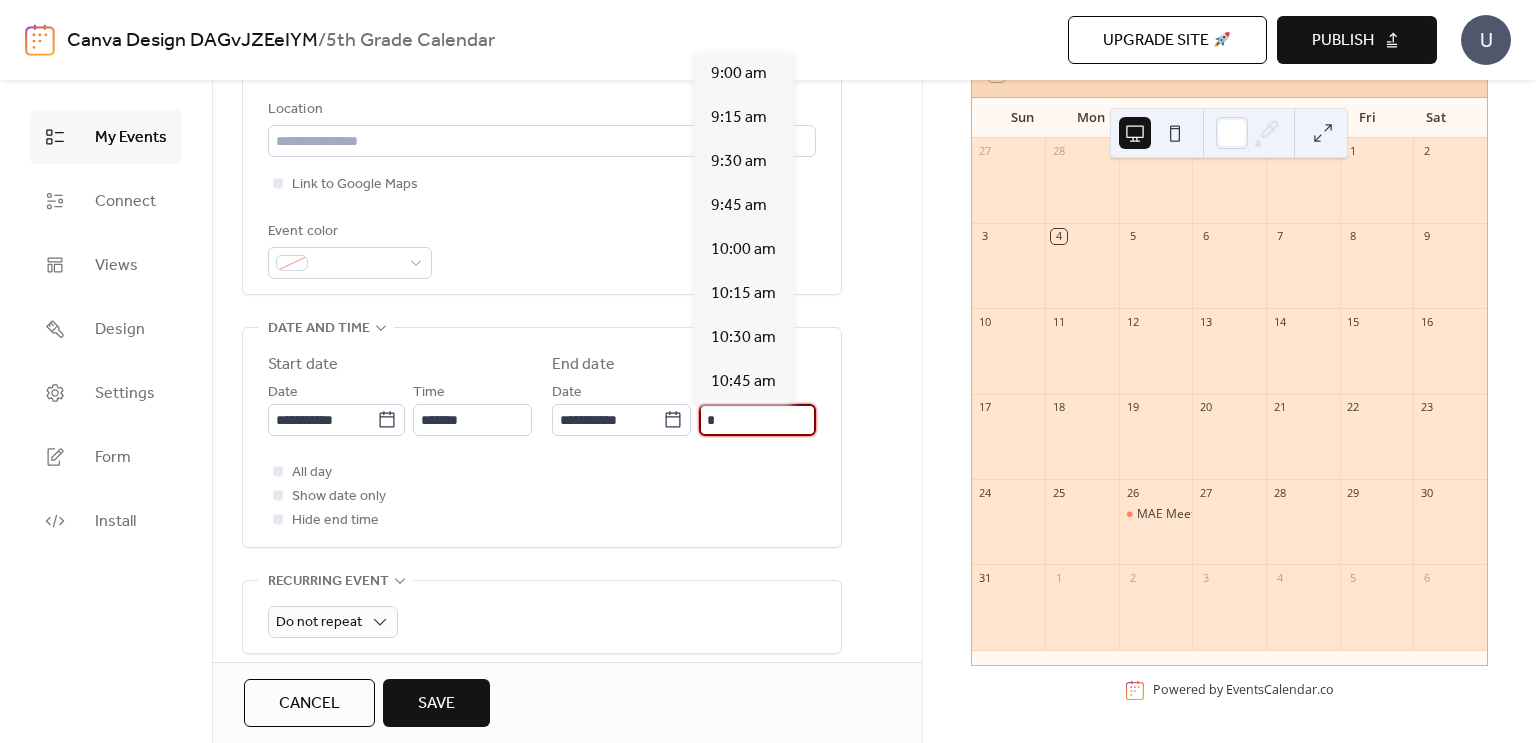 scroll, scrollTop: 1075, scrollLeft: 0, axis: vertical 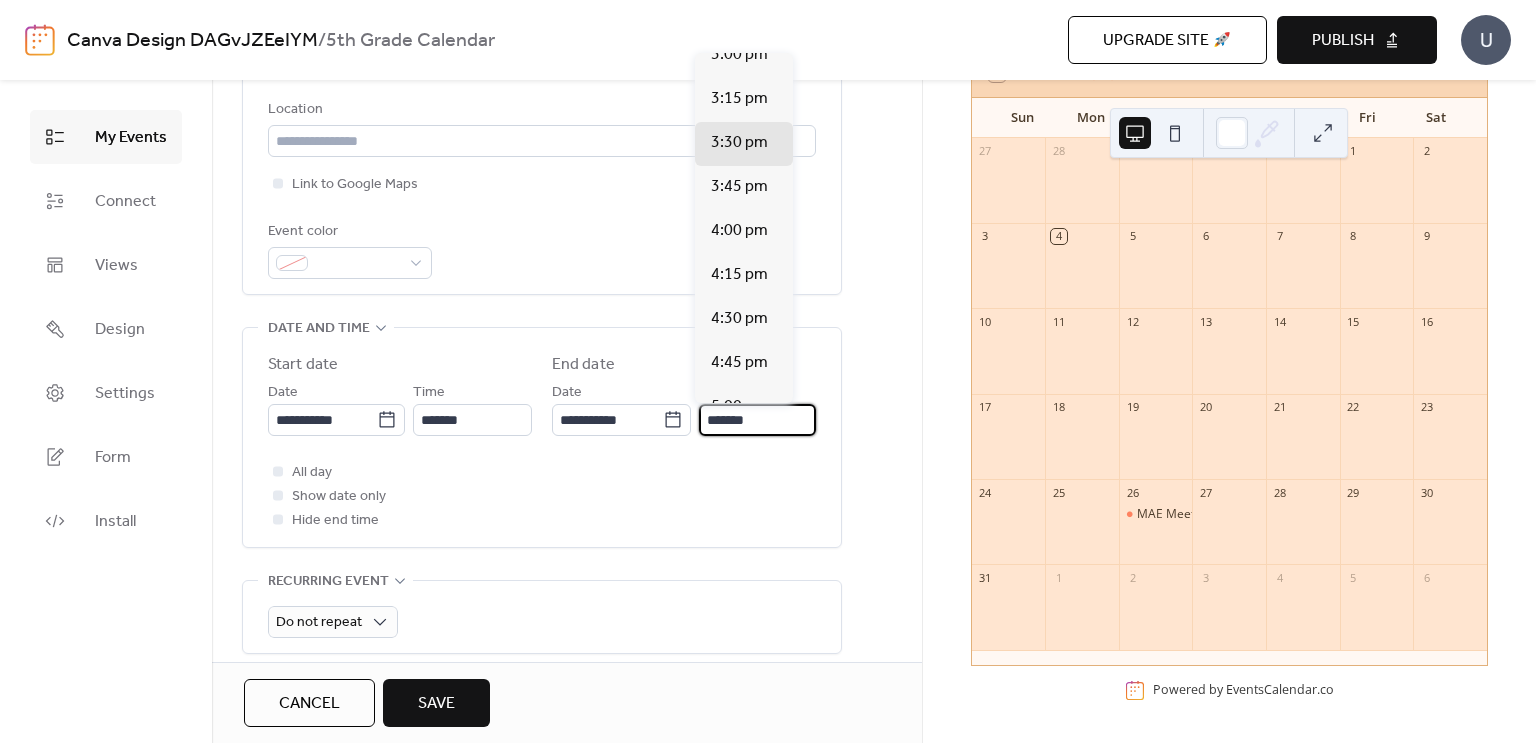 type on "*******" 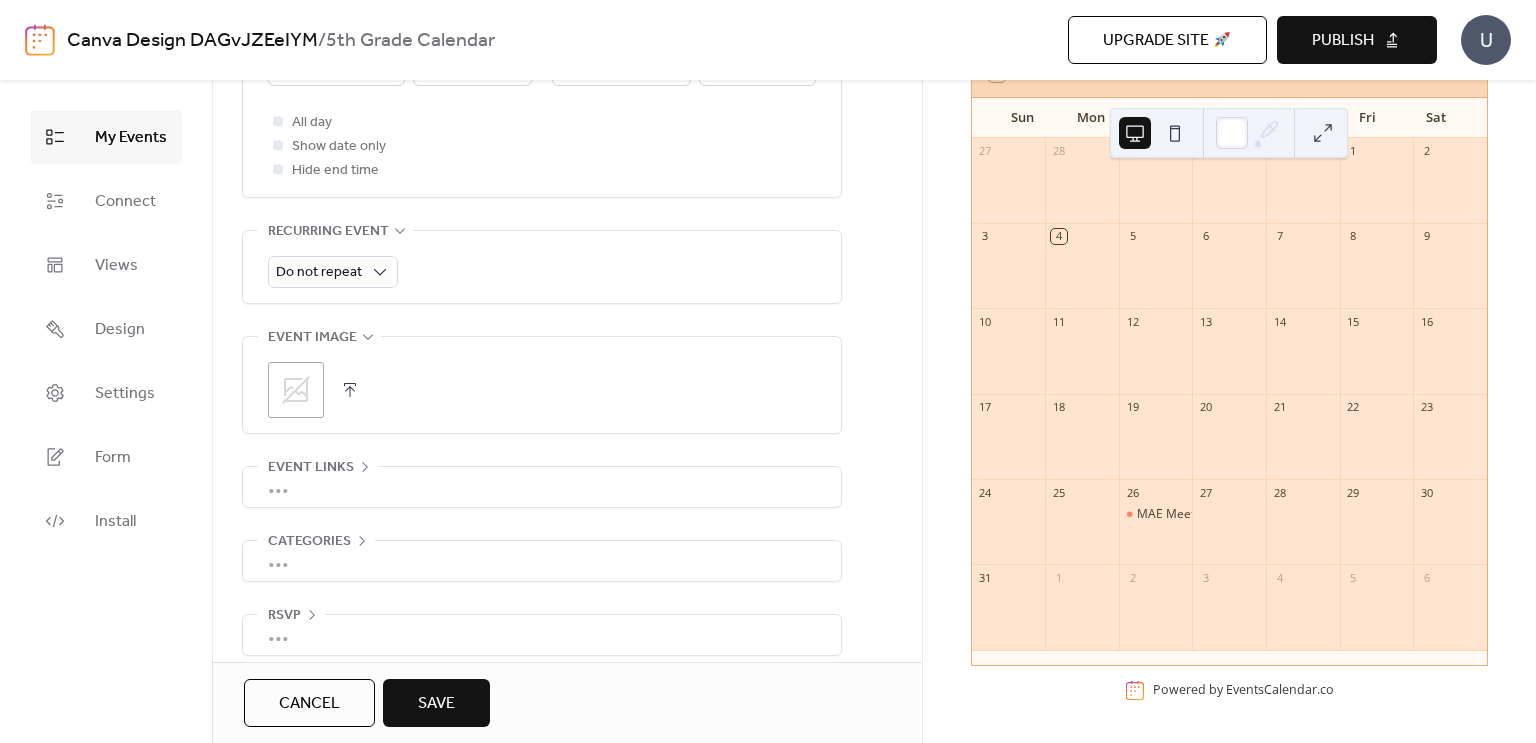 scroll, scrollTop: 810, scrollLeft: 0, axis: vertical 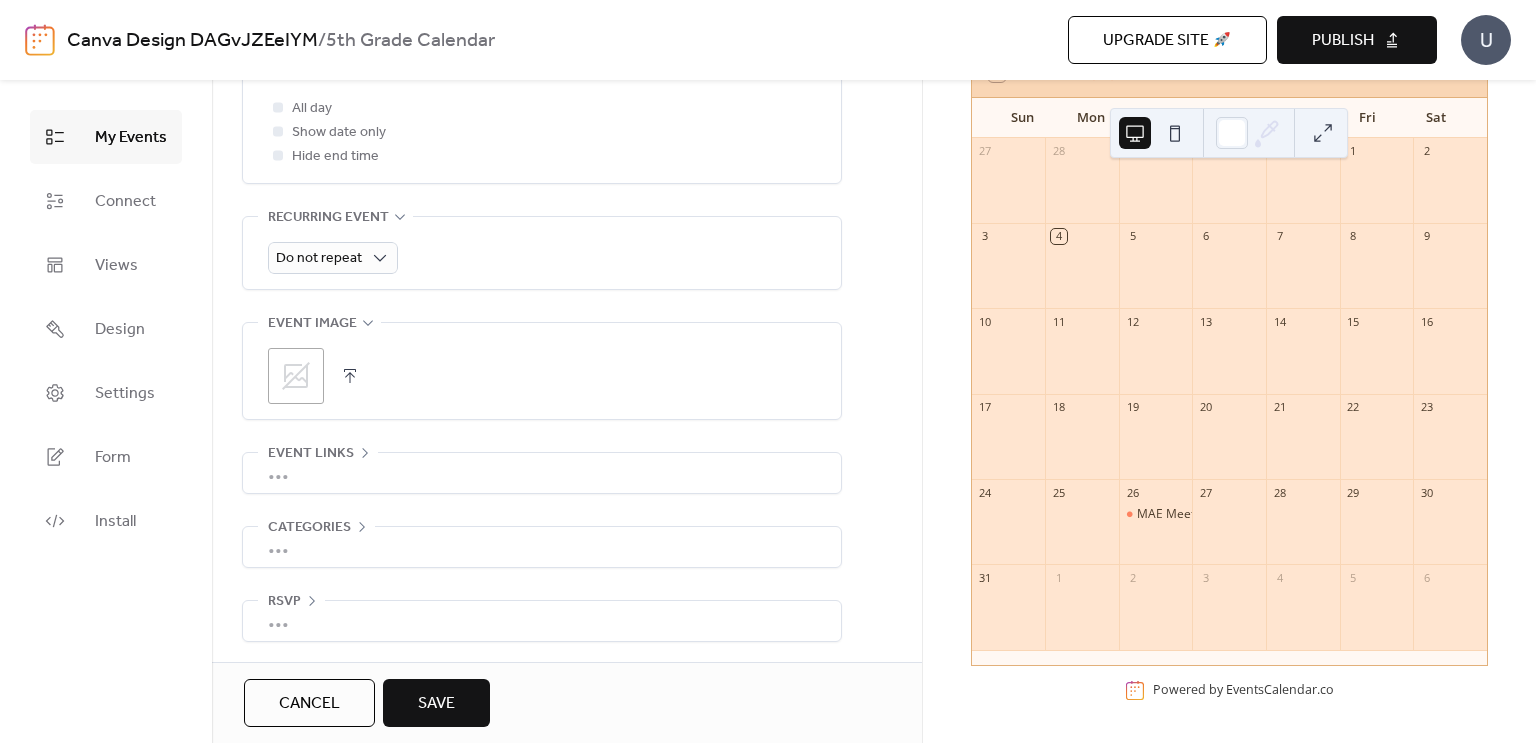 click on "Save" at bounding box center [436, 703] 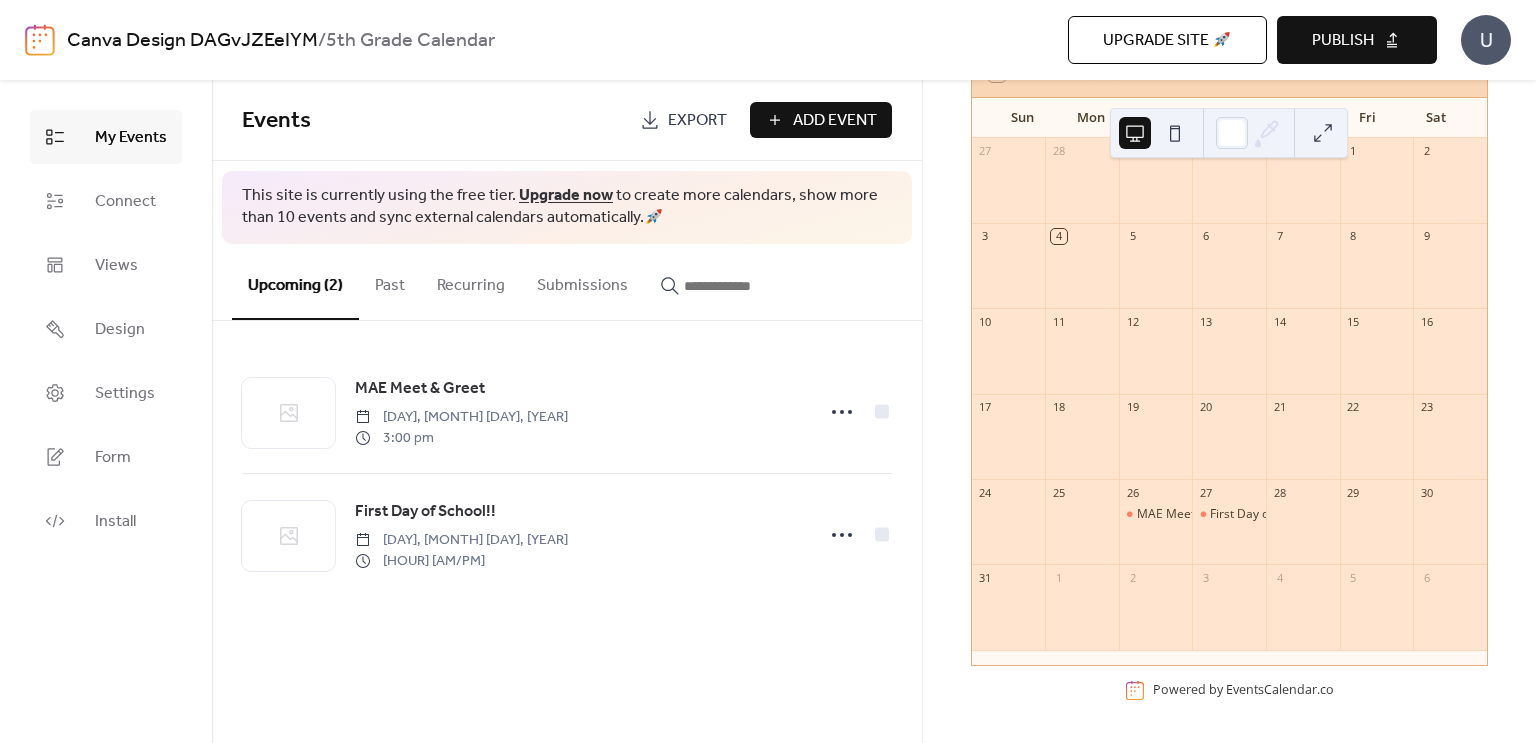 click on "Publish" at bounding box center [1357, 40] 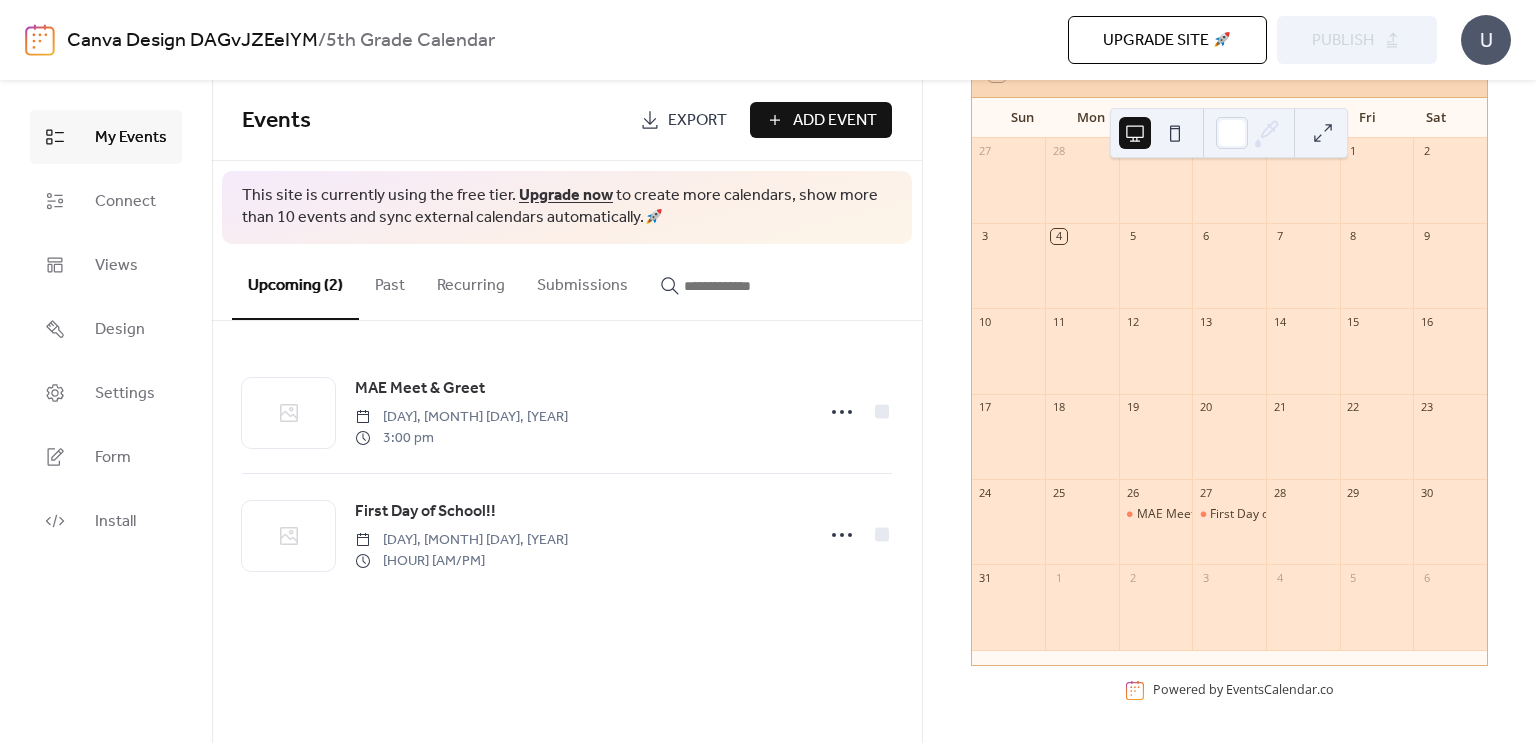 scroll, scrollTop: 0, scrollLeft: 0, axis: both 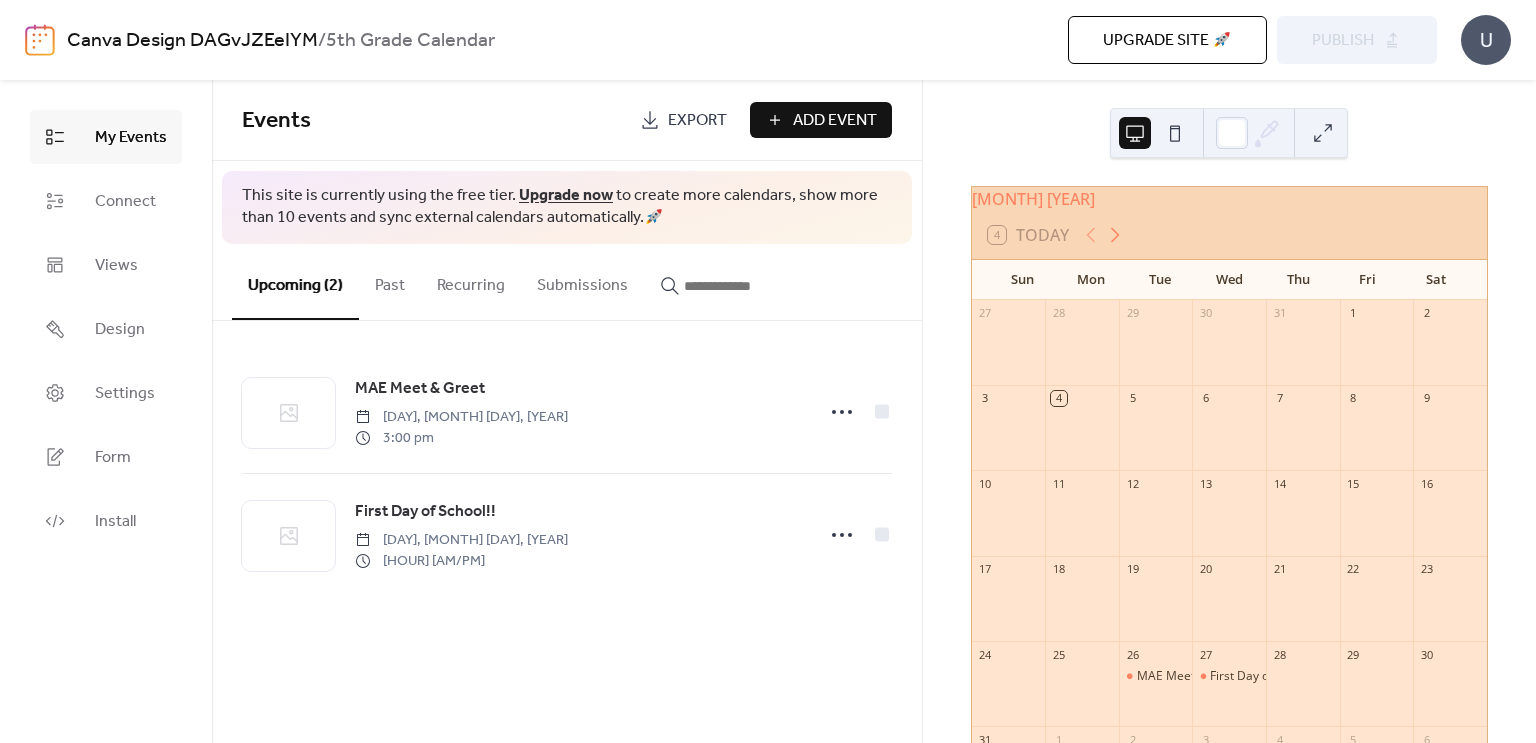 click 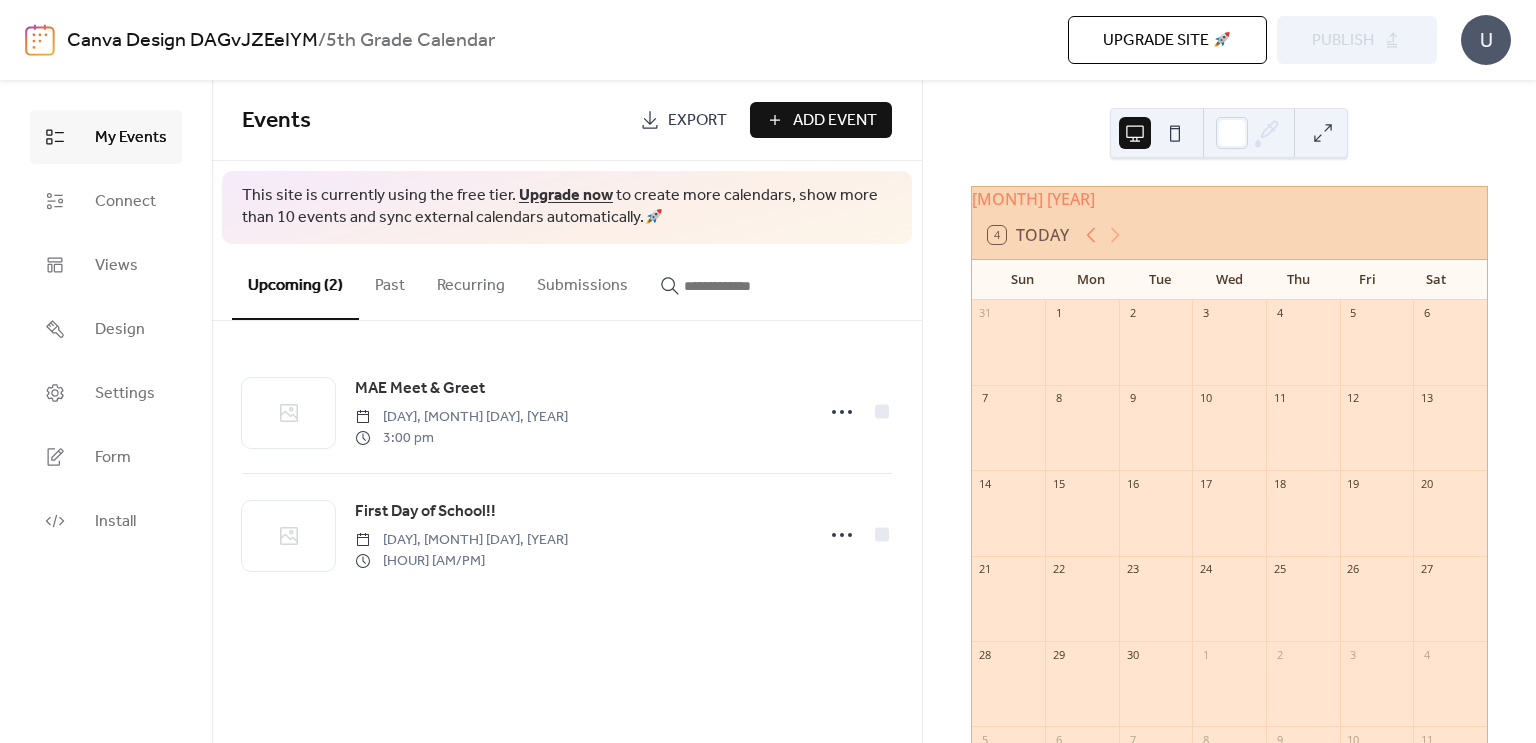 click 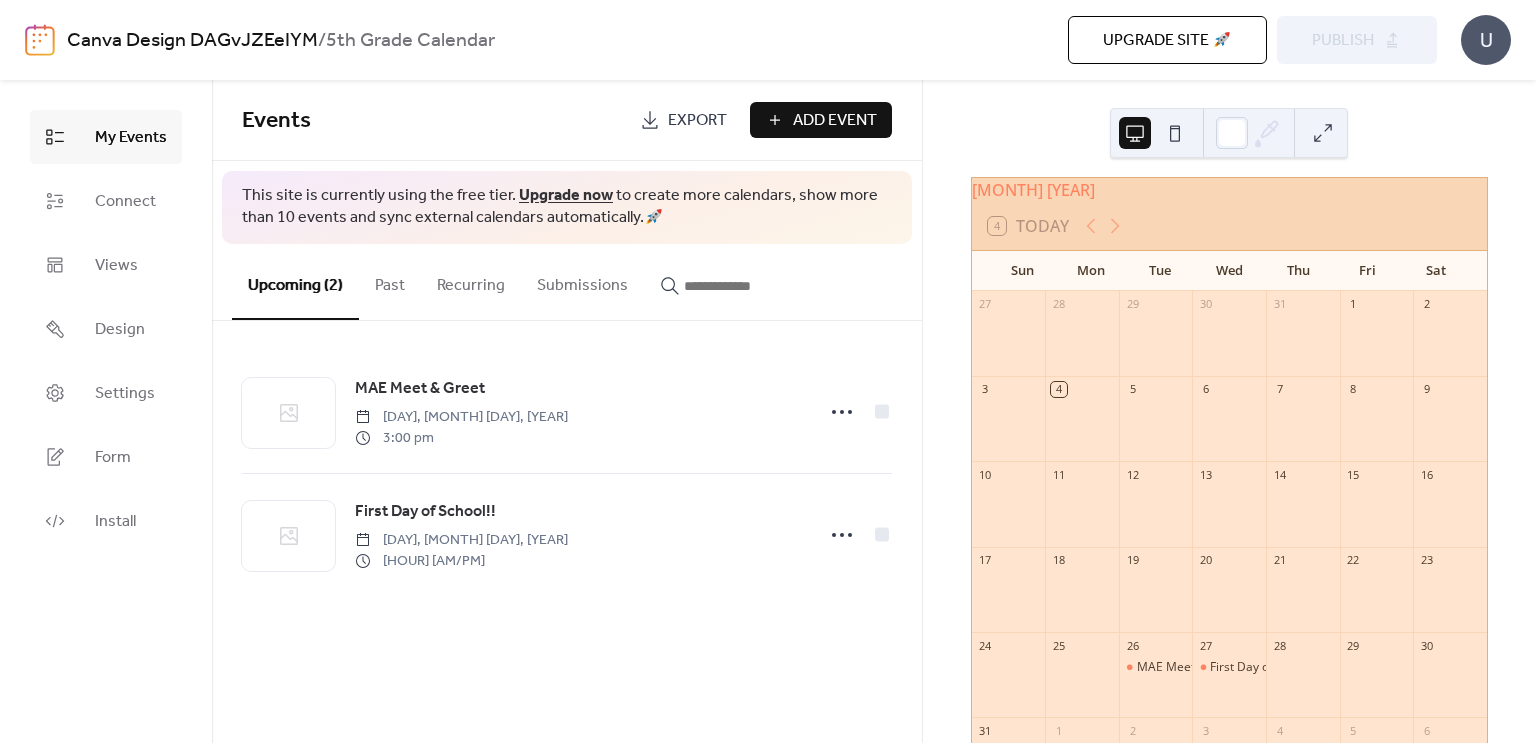 scroll, scrollTop: 0, scrollLeft: 0, axis: both 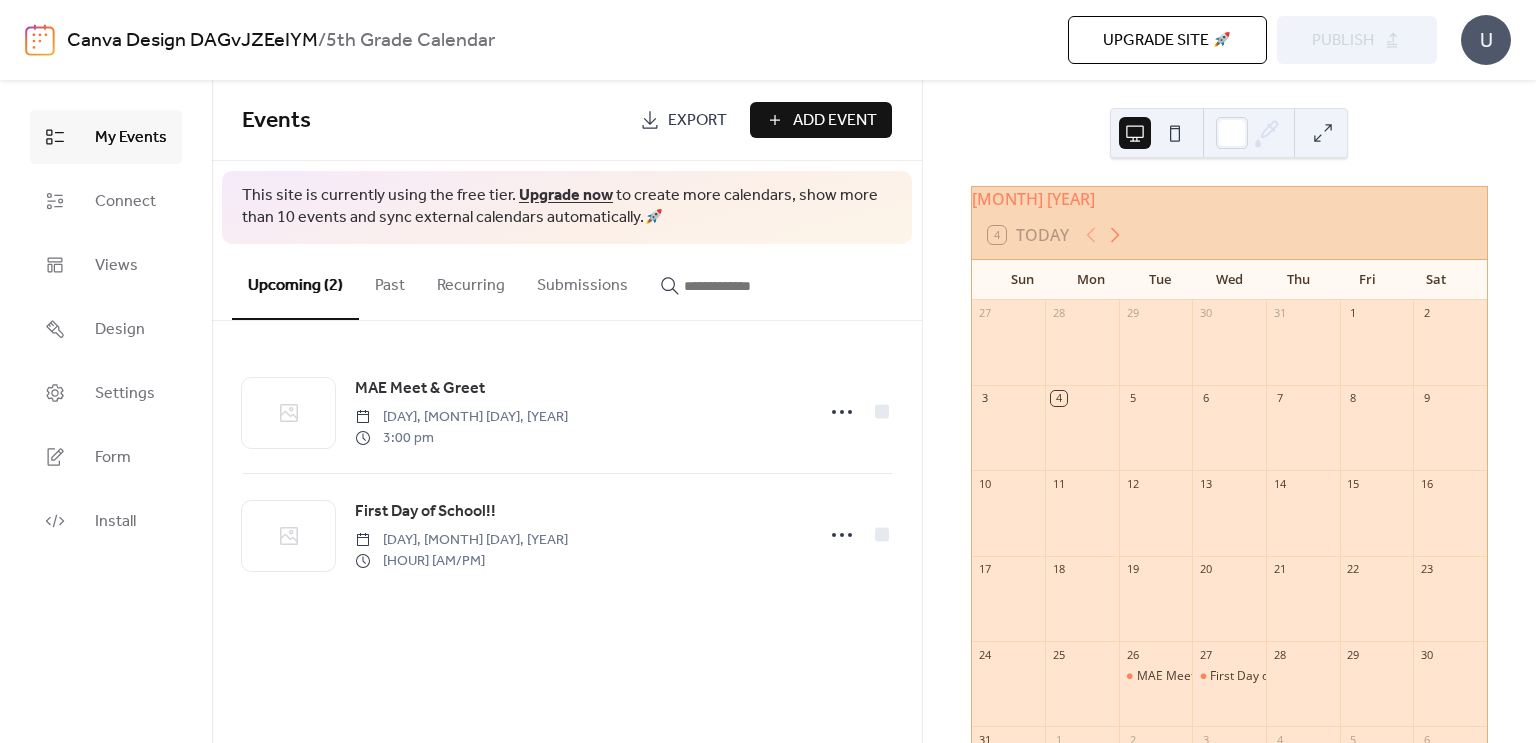 click 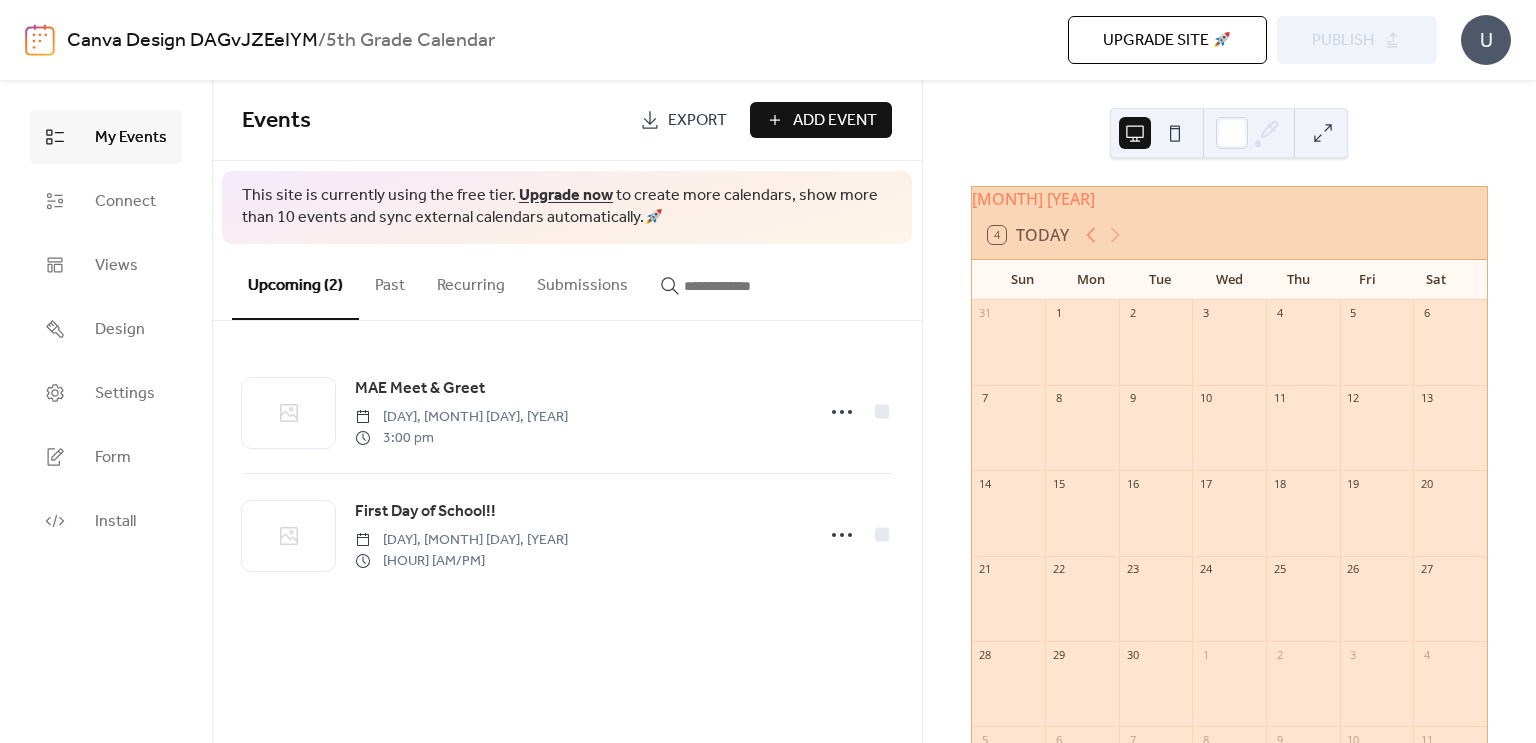 click 